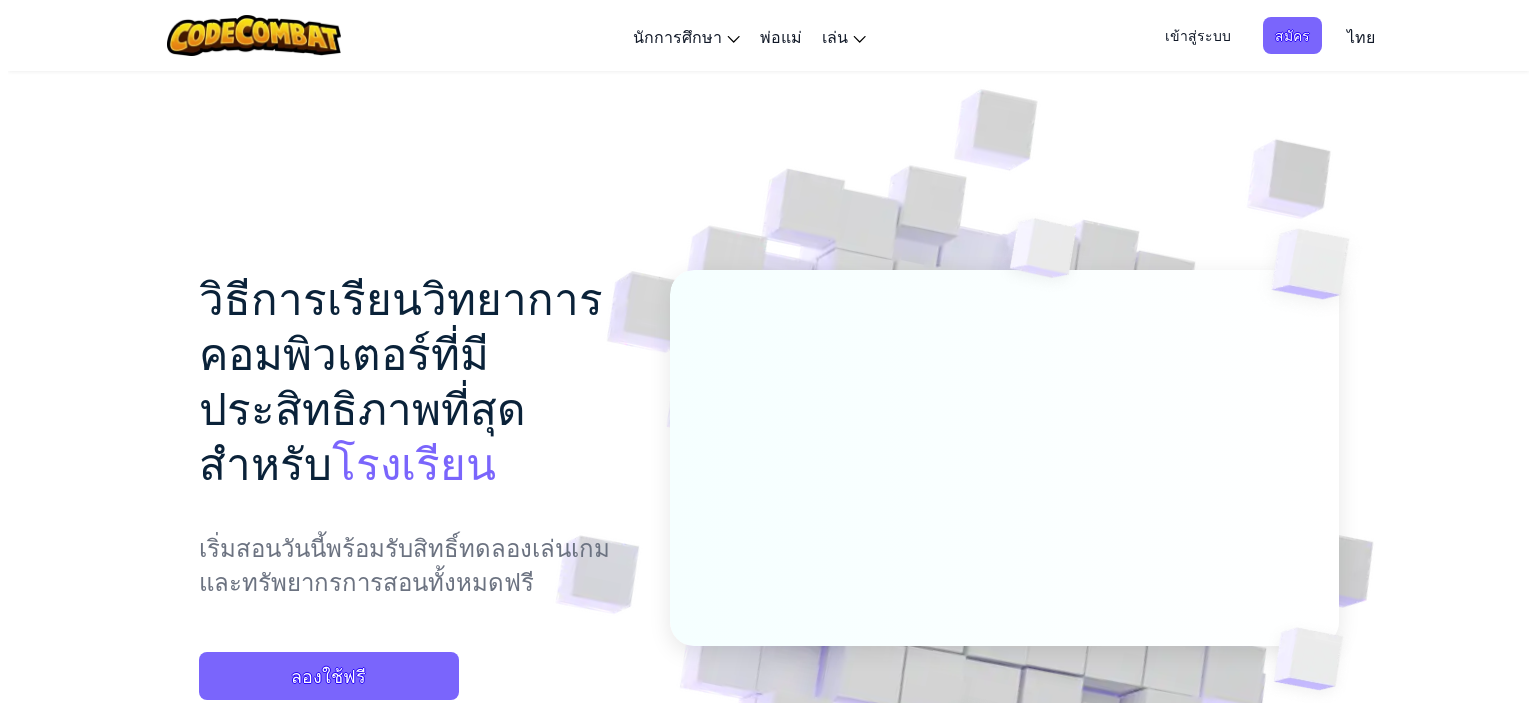 scroll, scrollTop: 0, scrollLeft: 0, axis: both 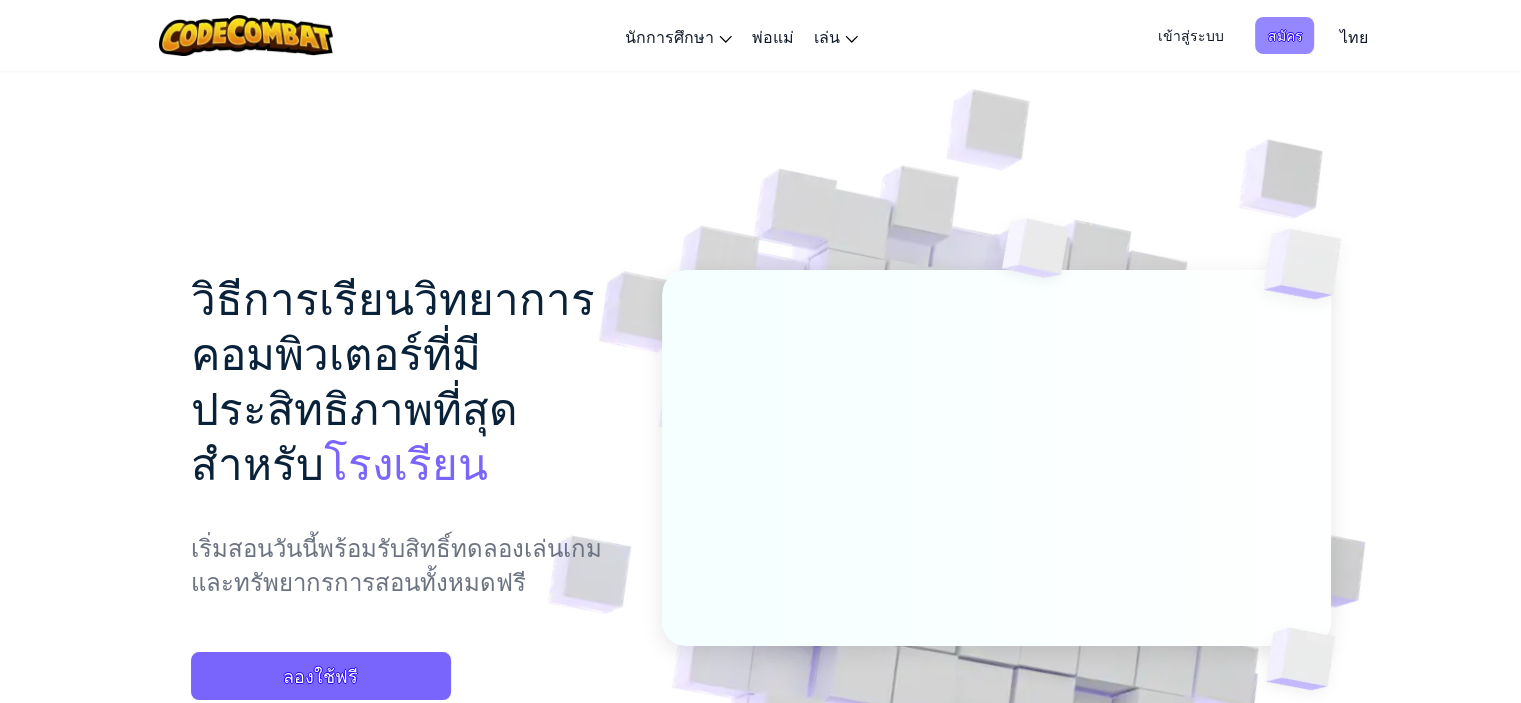 click on "สมัคร" at bounding box center [1284, 35] 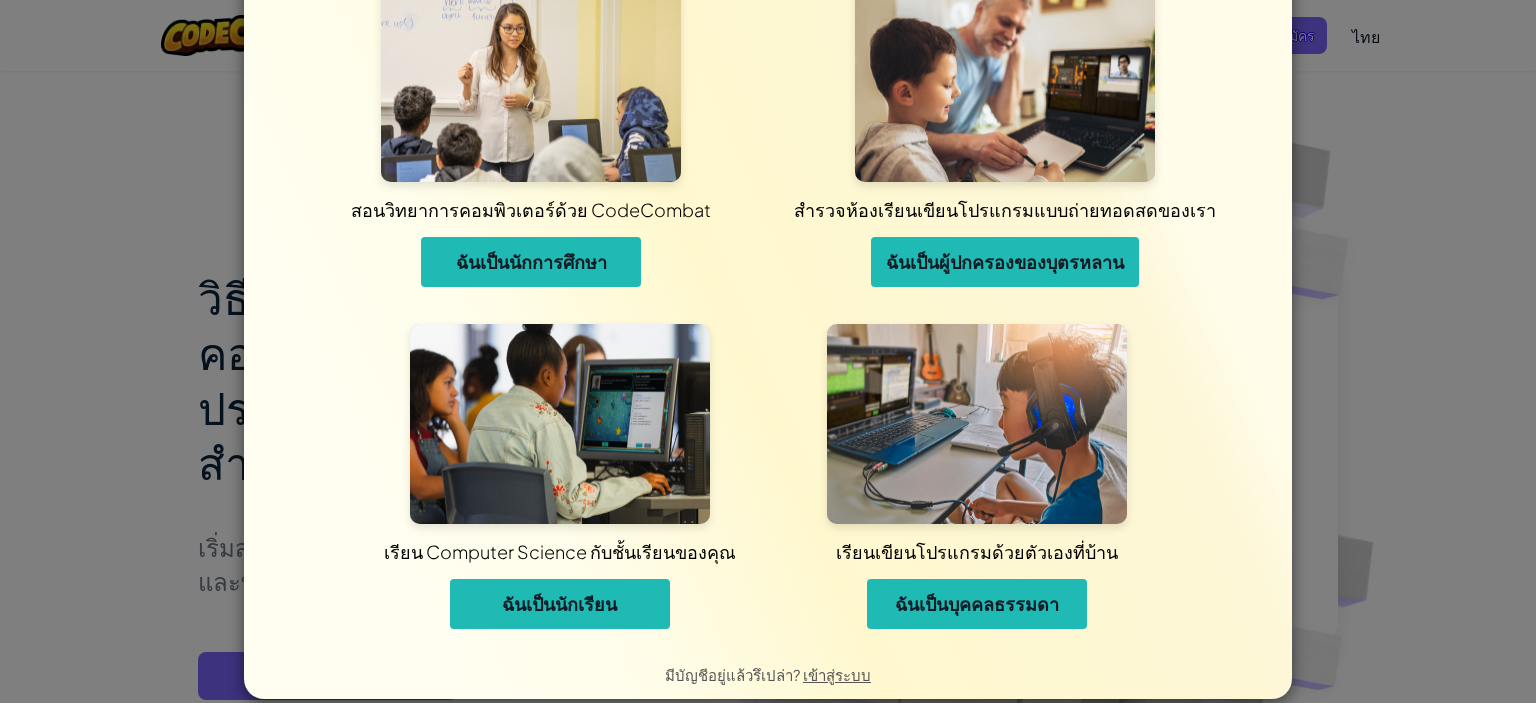 scroll, scrollTop: 66, scrollLeft: 0, axis: vertical 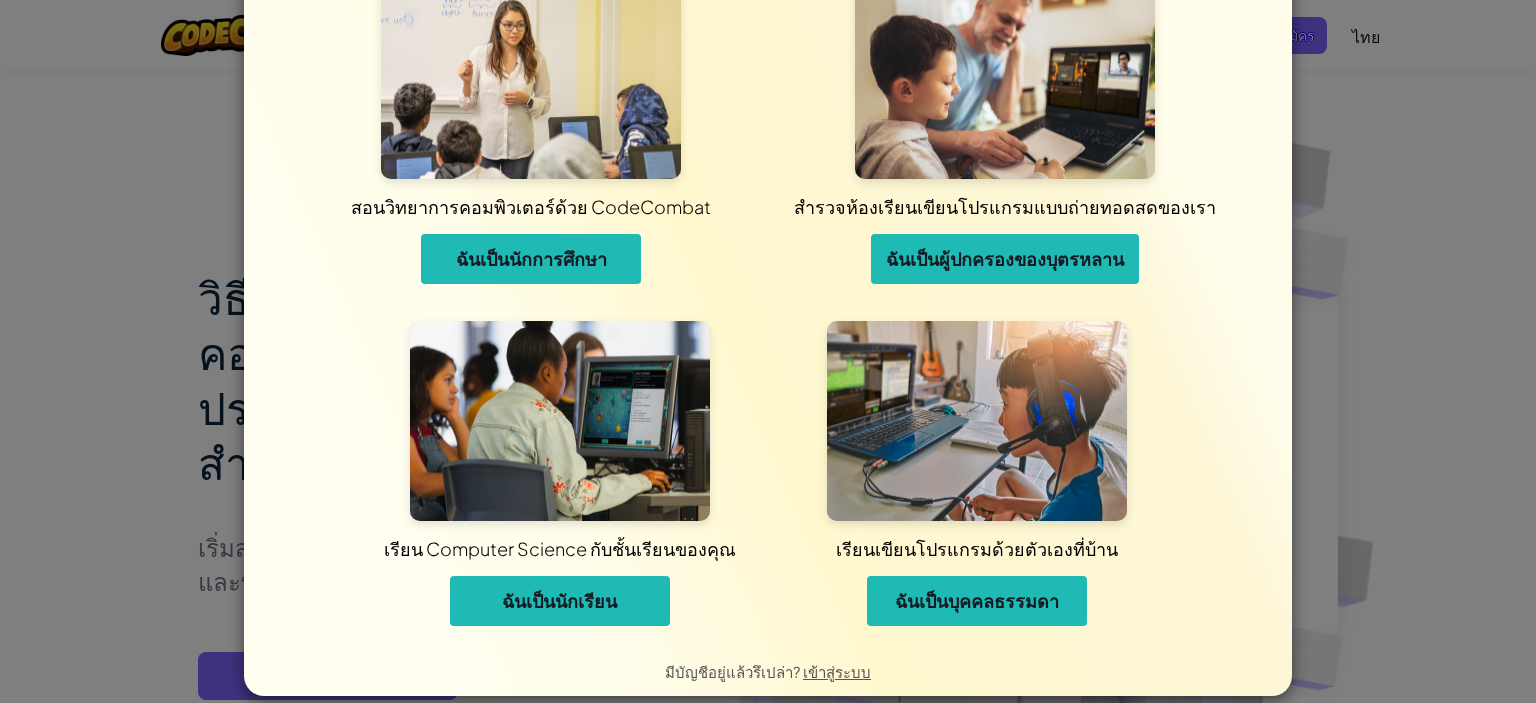 click on "ฉันเป็นนักการศึกษา" at bounding box center (531, 259) 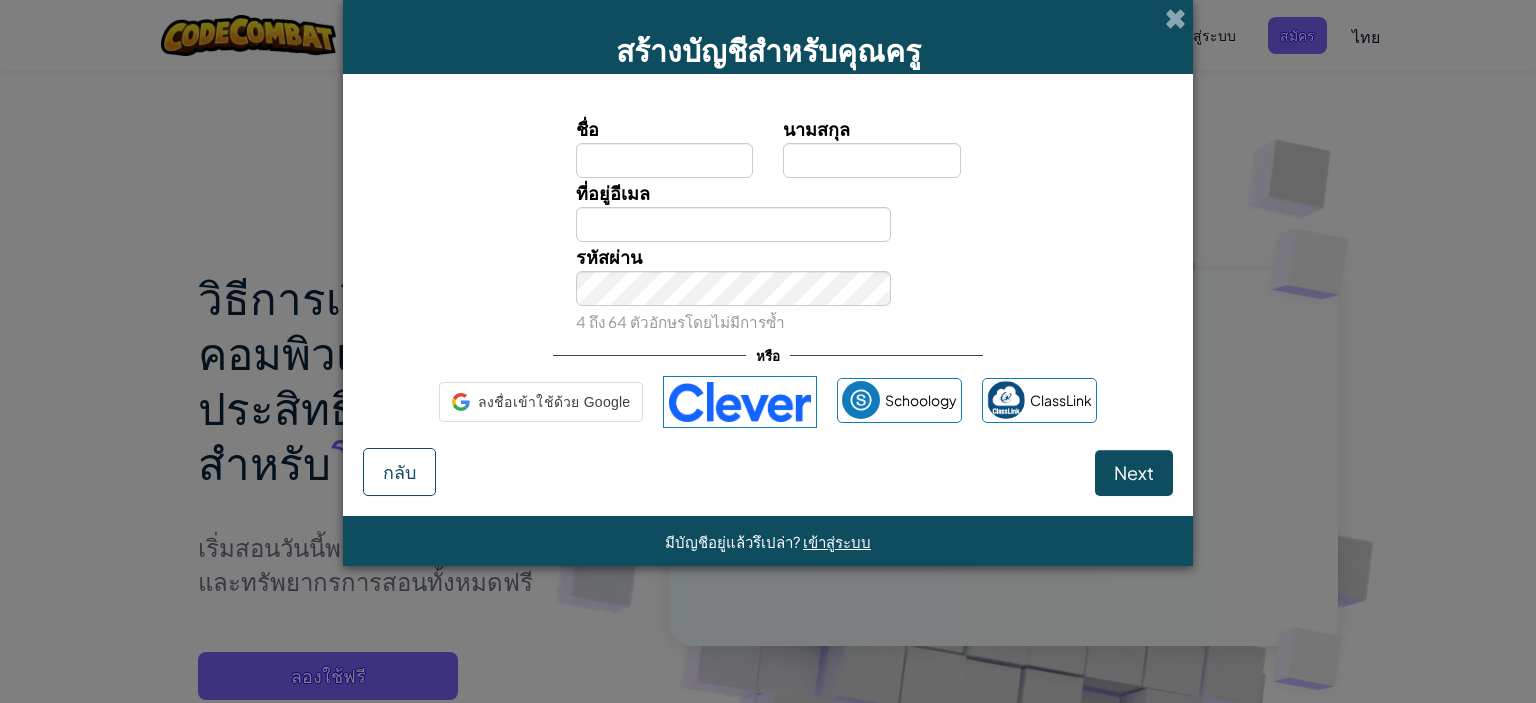 scroll, scrollTop: 0, scrollLeft: 0, axis: both 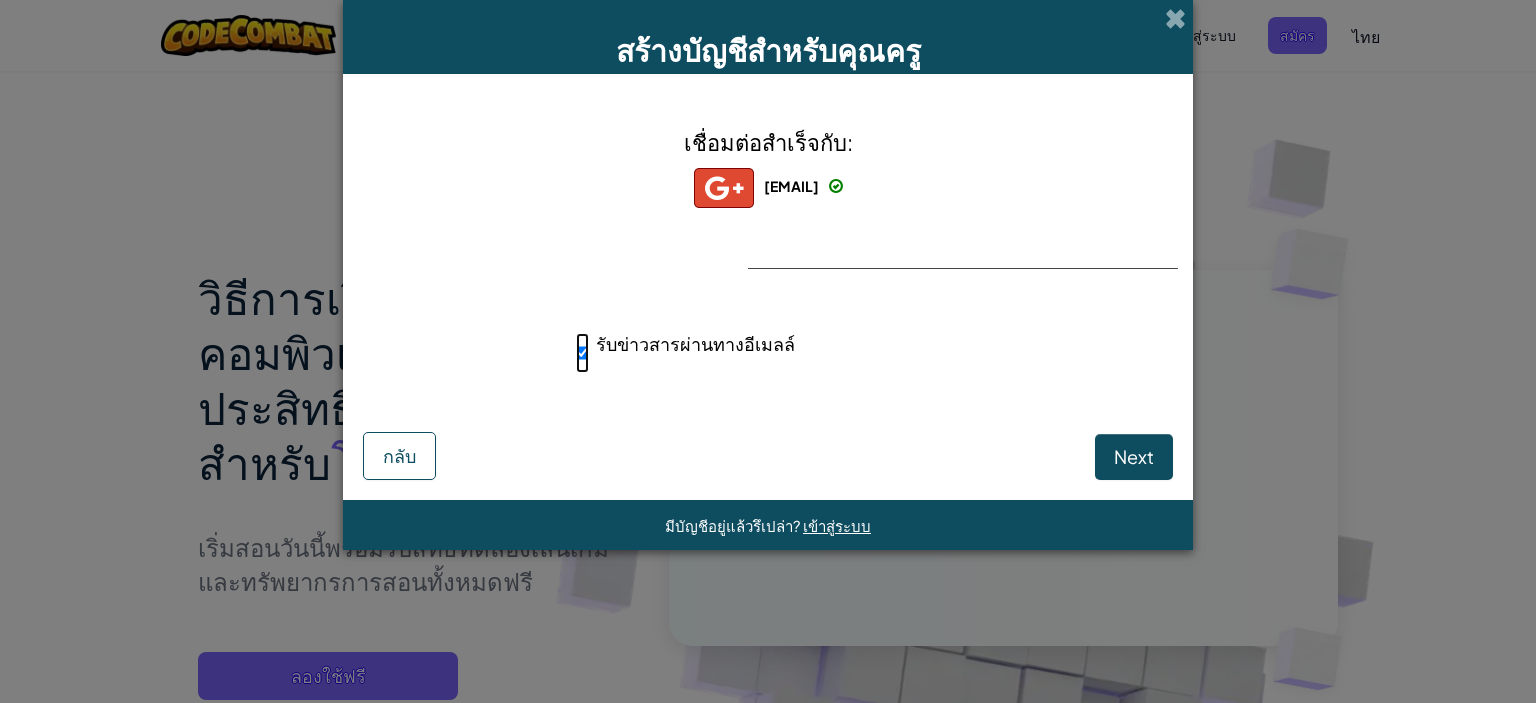 click on "รับข่าวสารผ่านทางอีเมลล์" at bounding box center (582, 353) 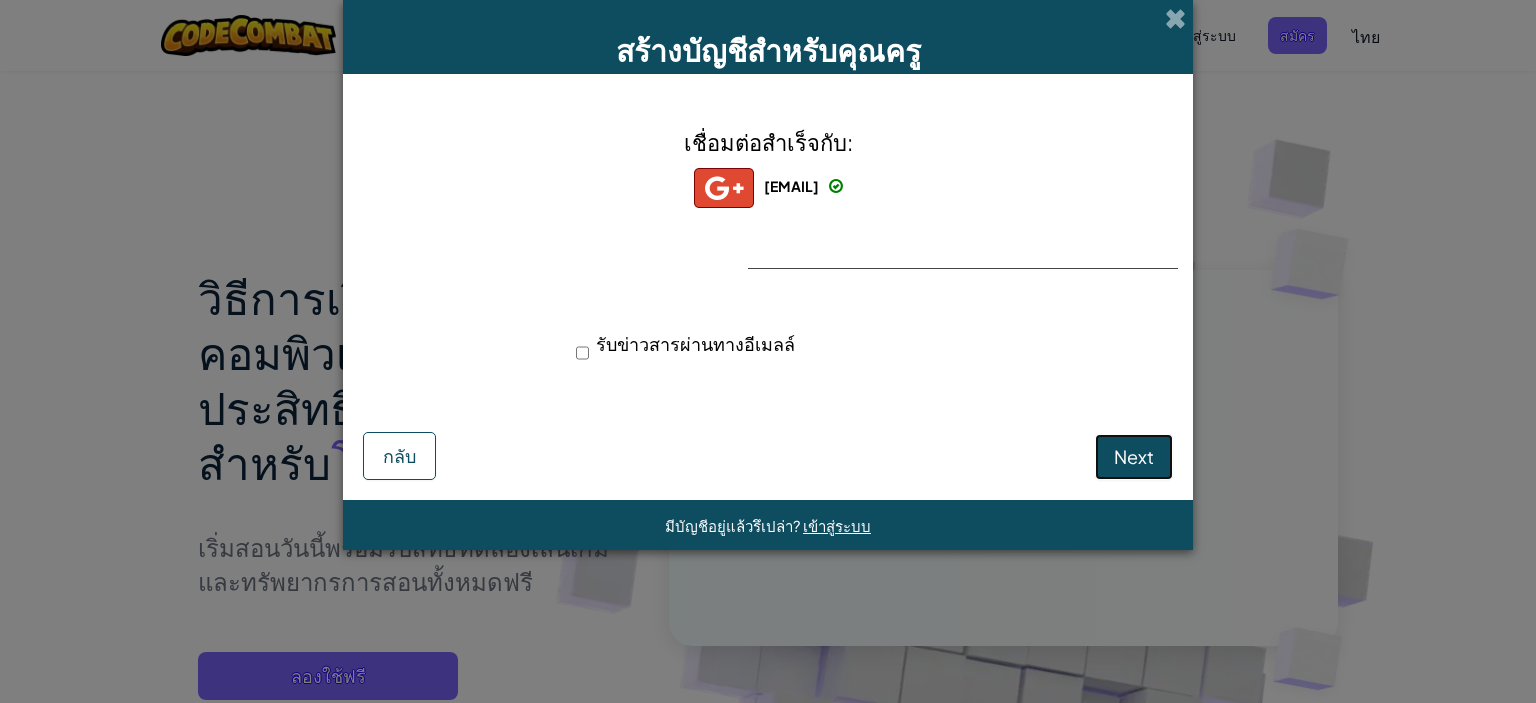 click on "Next" at bounding box center [1134, 457] 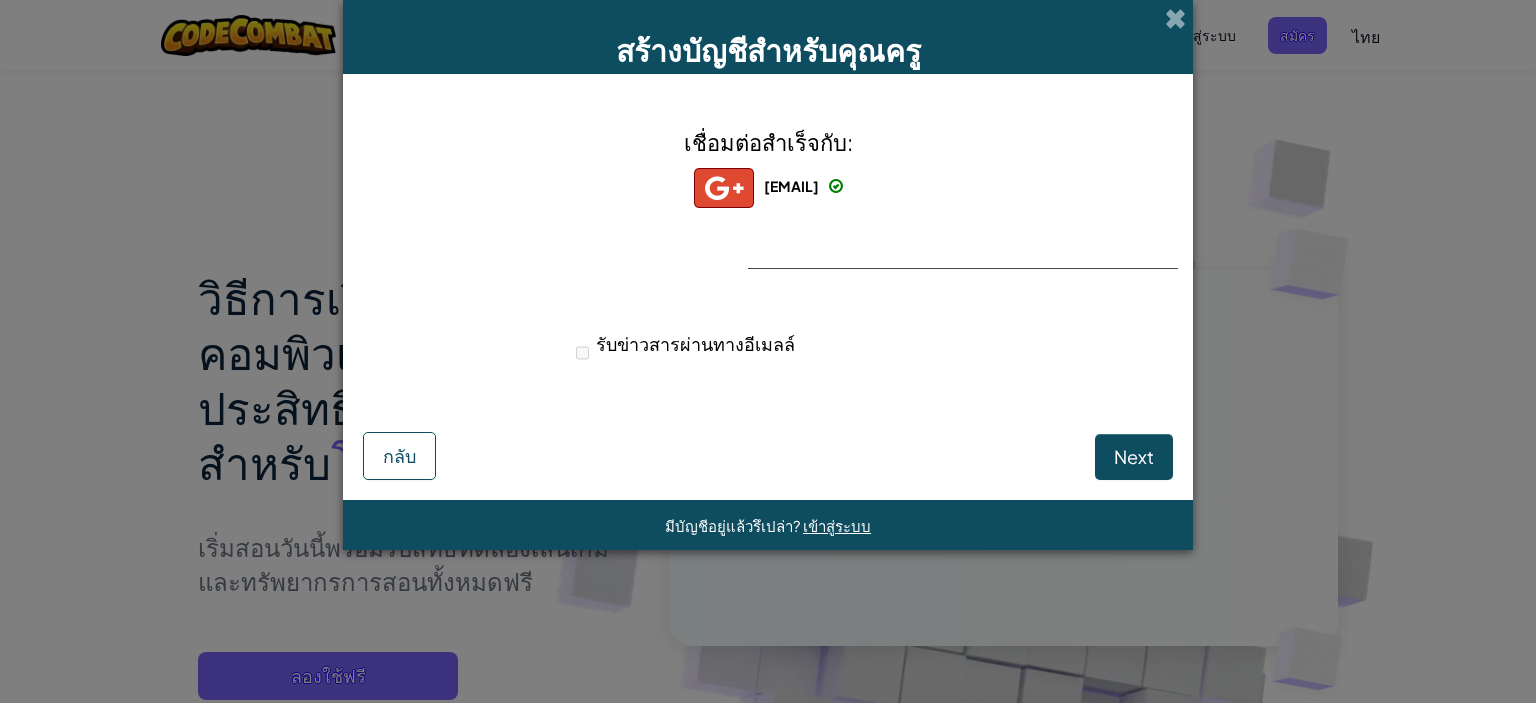 select on "Thailand" 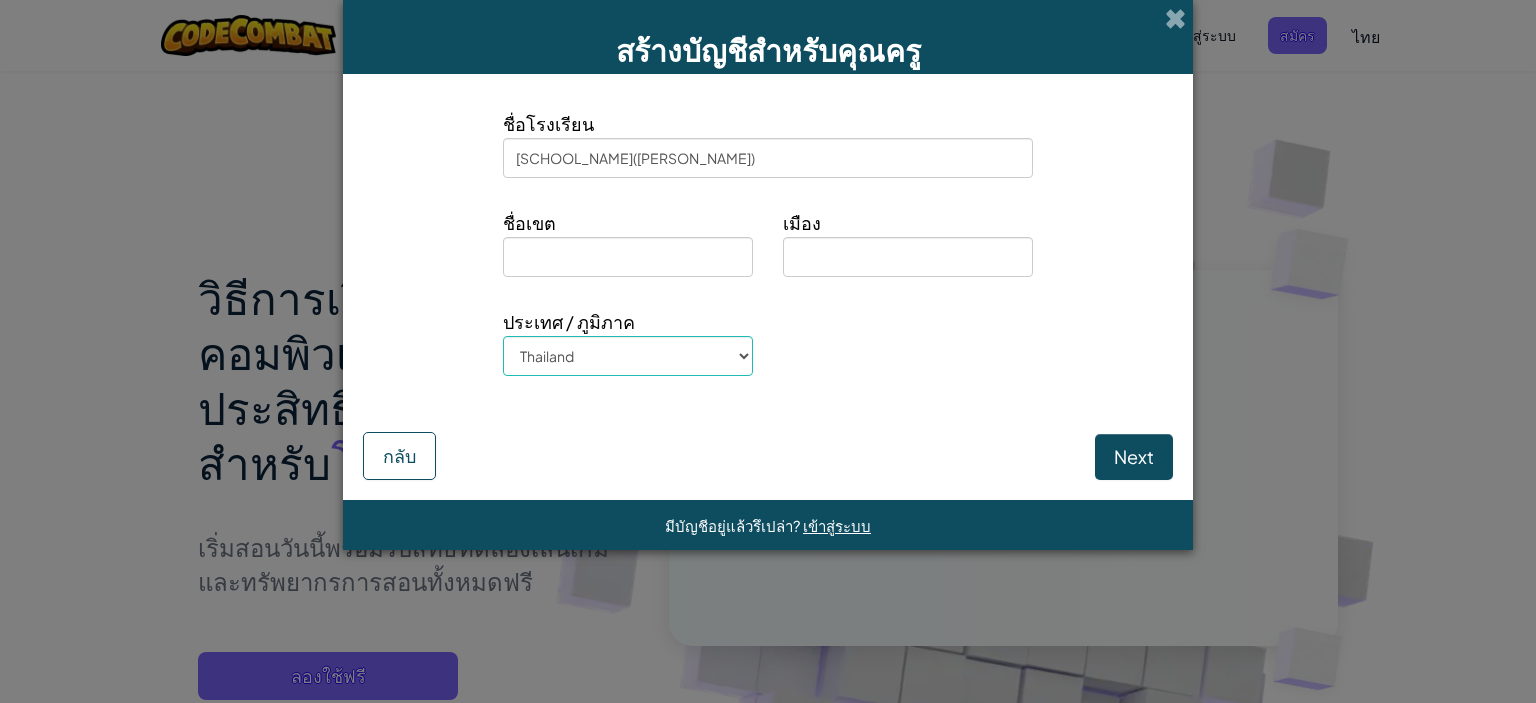 type on "[SCHOOL_NAME]([PERSON_NAME])" 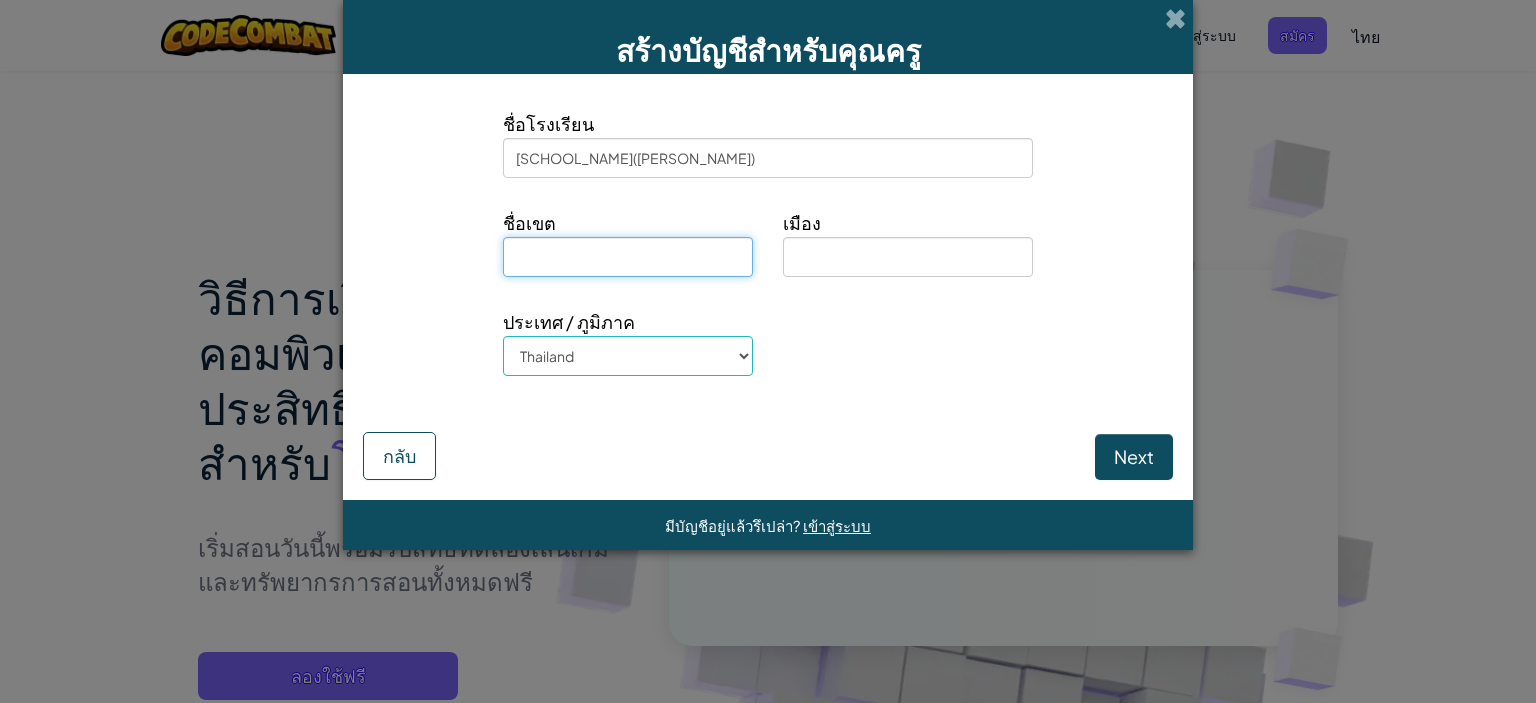 click at bounding box center (628, 257) 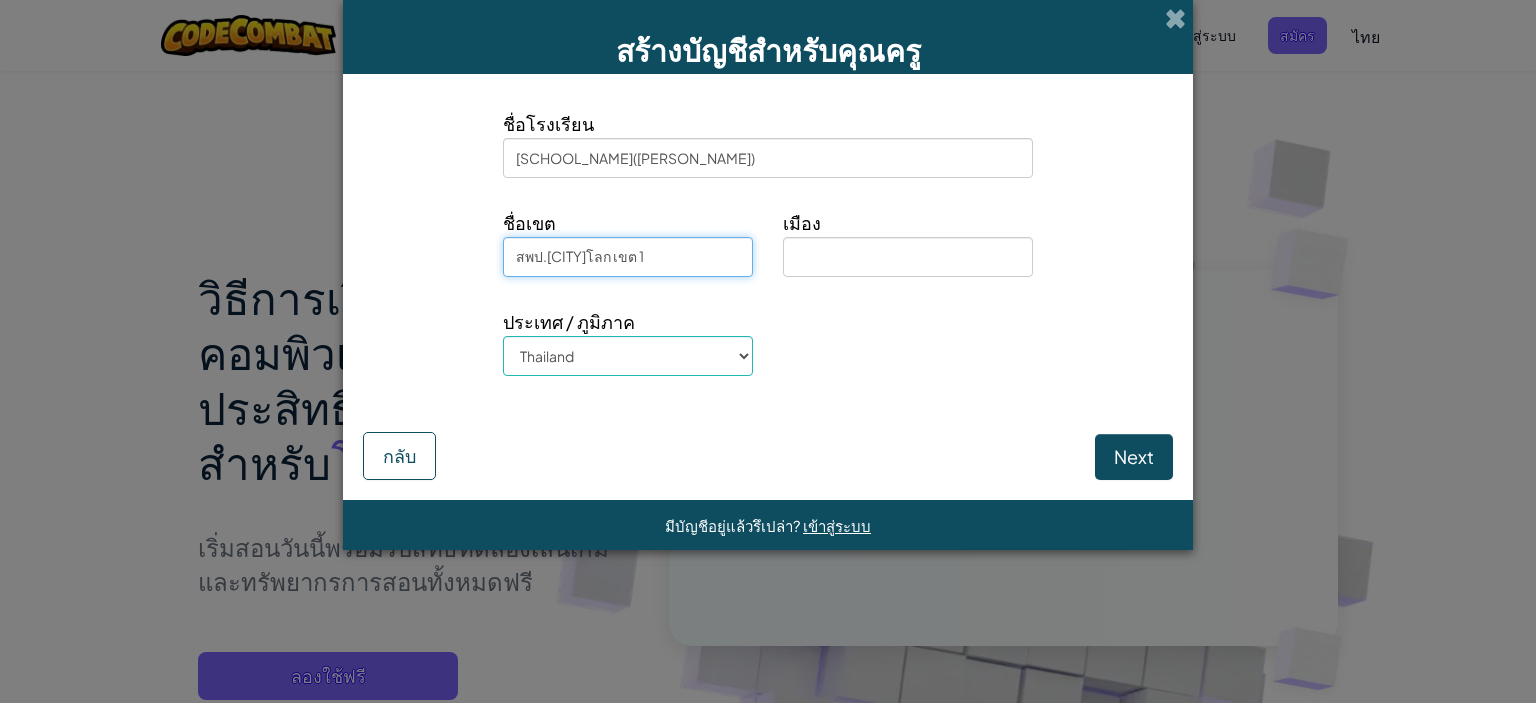 type on "สพป.[CITY]โลก เขต 1" 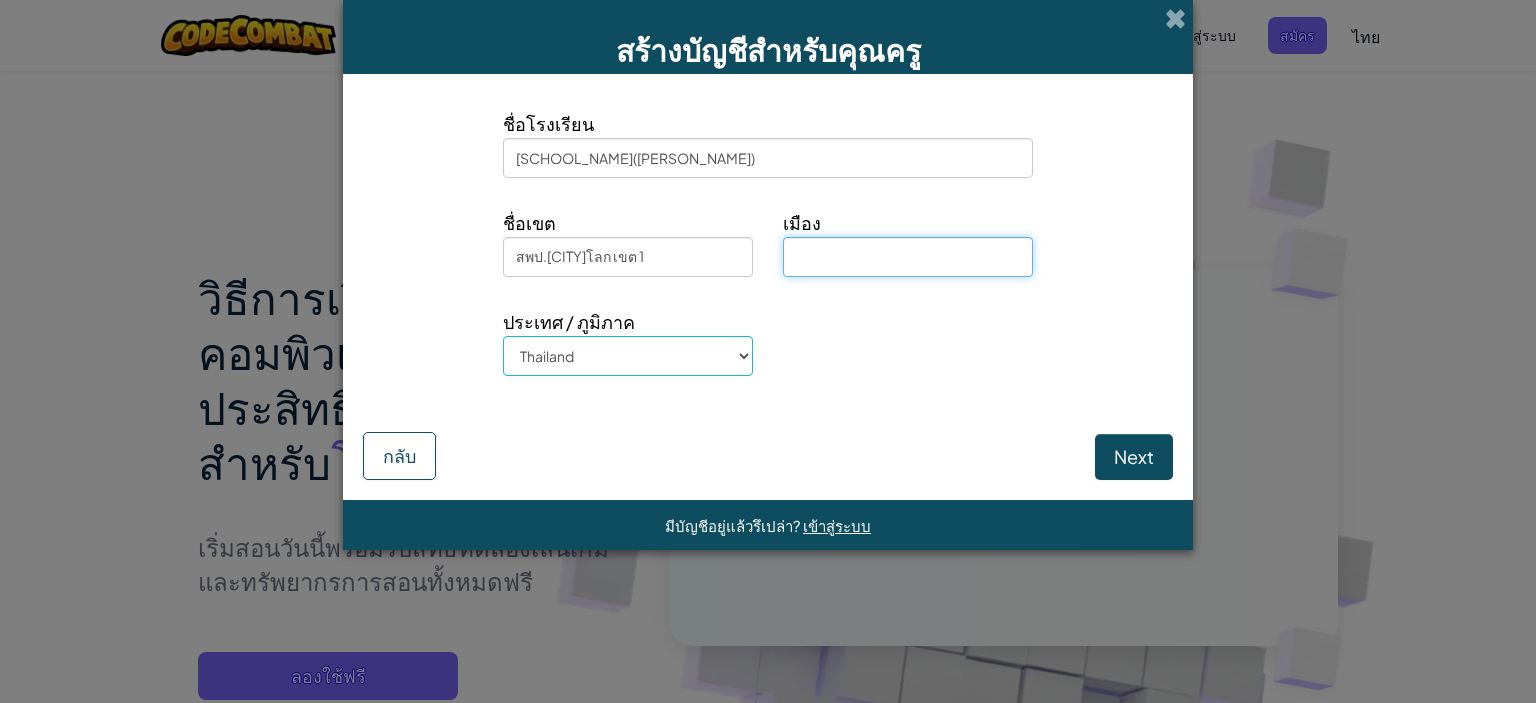 click at bounding box center (908, 257) 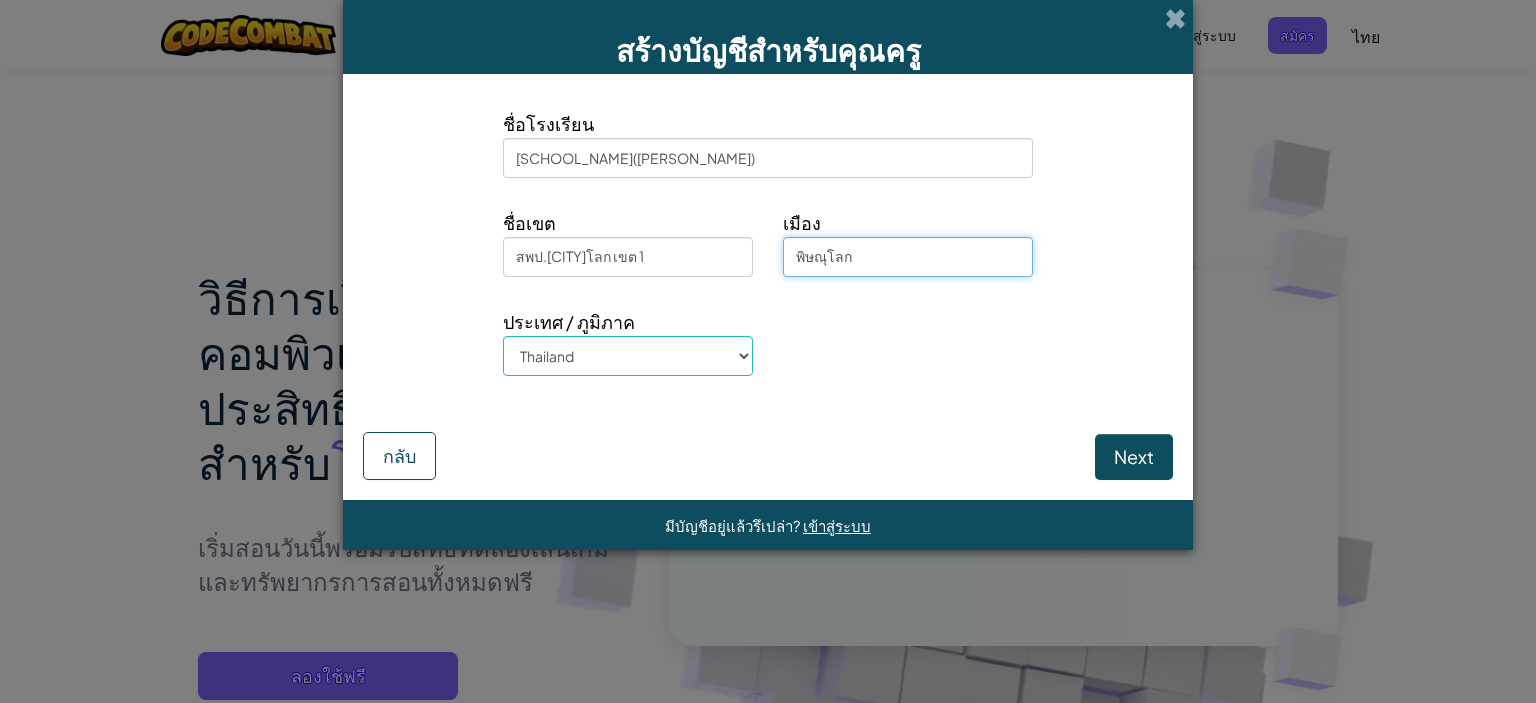 type on "พิษณุโลก" 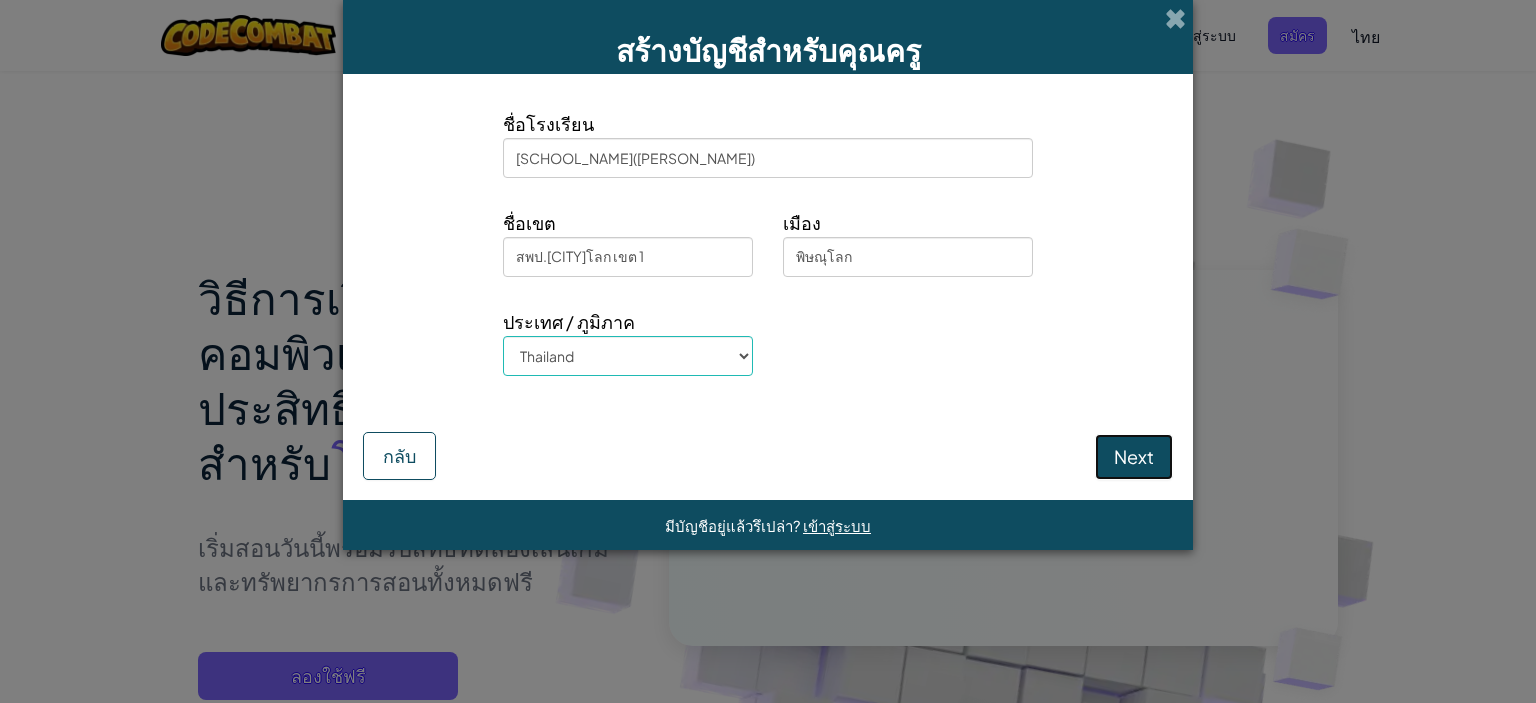click on "Next" at bounding box center [1134, 457] 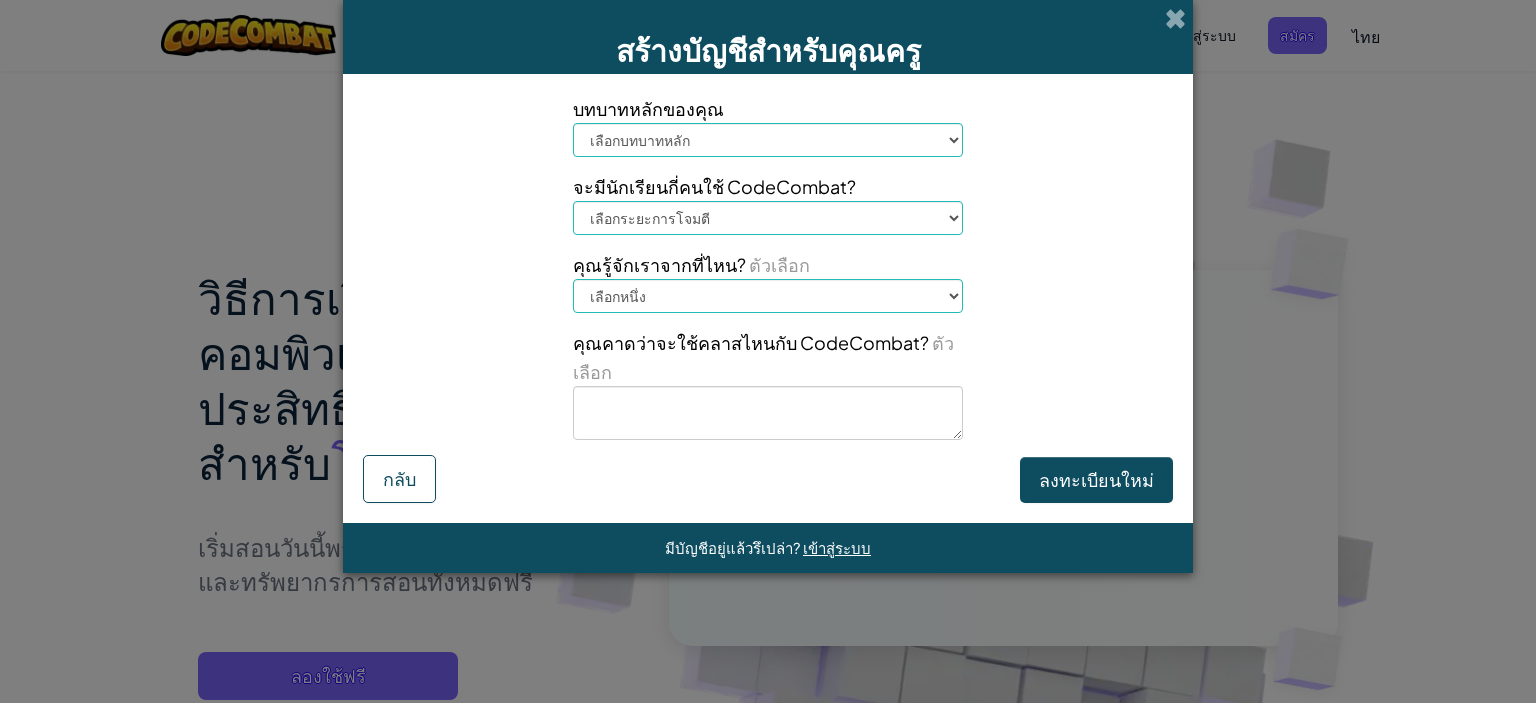 click on "เลือกบทบาทหลัก [ROLE] [ROLE] [ROLE] [ROLE] [ROLE] [ROLE]" at bounding box center [768, 140] 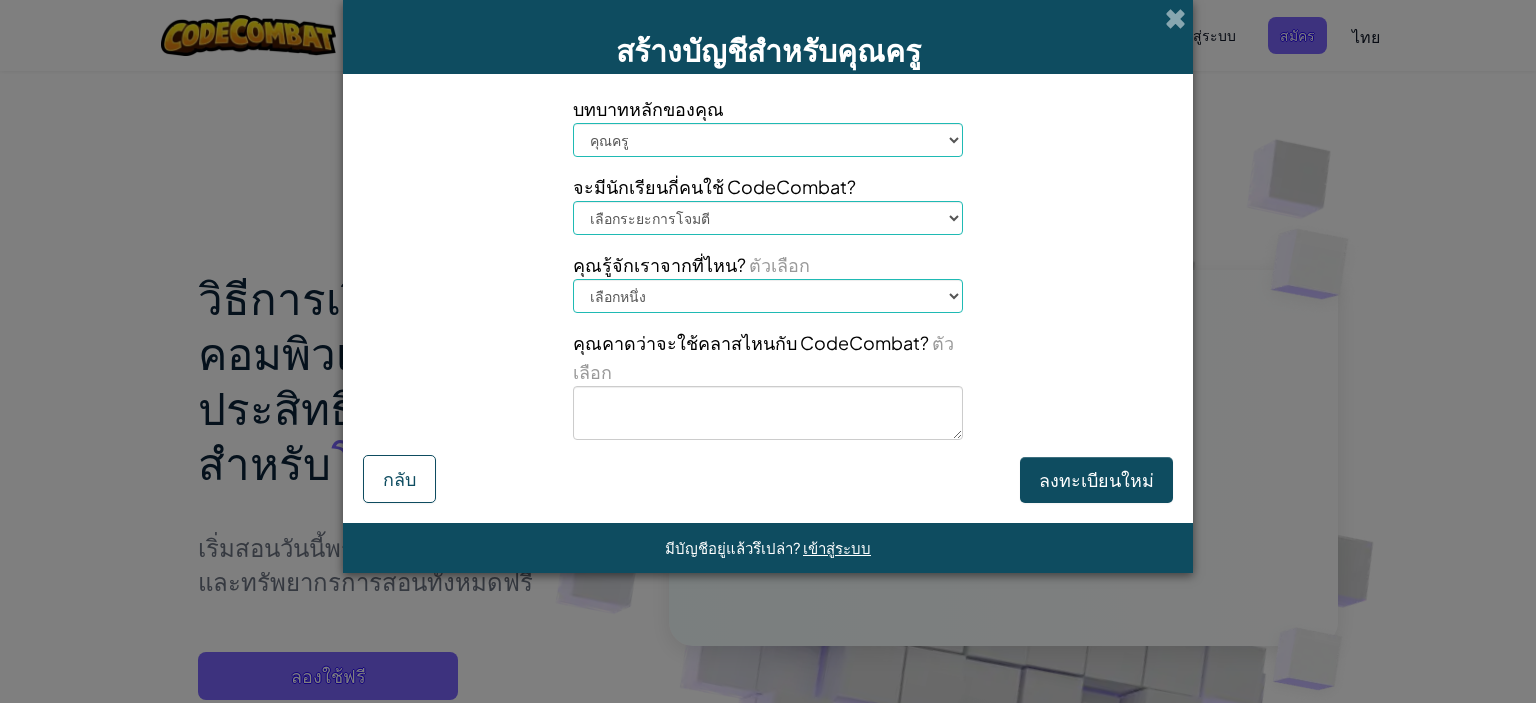 click on "เลือกบทบาทหลัก [ROLE] [ROLE] [ROLE] [ROLE] [ROLE] [ROLE]" at bounding box center (768, 140) 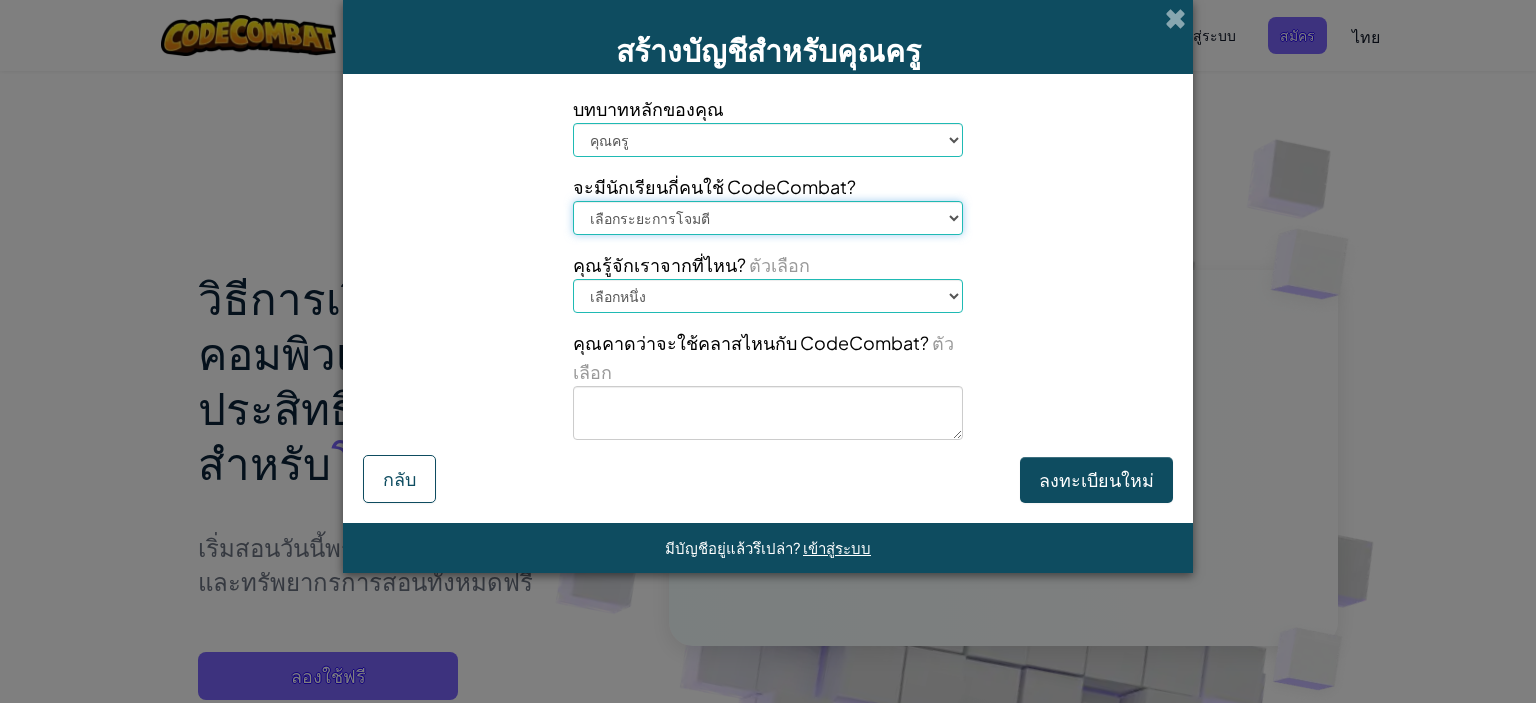 click on "เลือกระยะการโจมตี 1-10 11-50 51-100 101-200 201-500 501-1000 1000+" at bounding box center (768, 218) 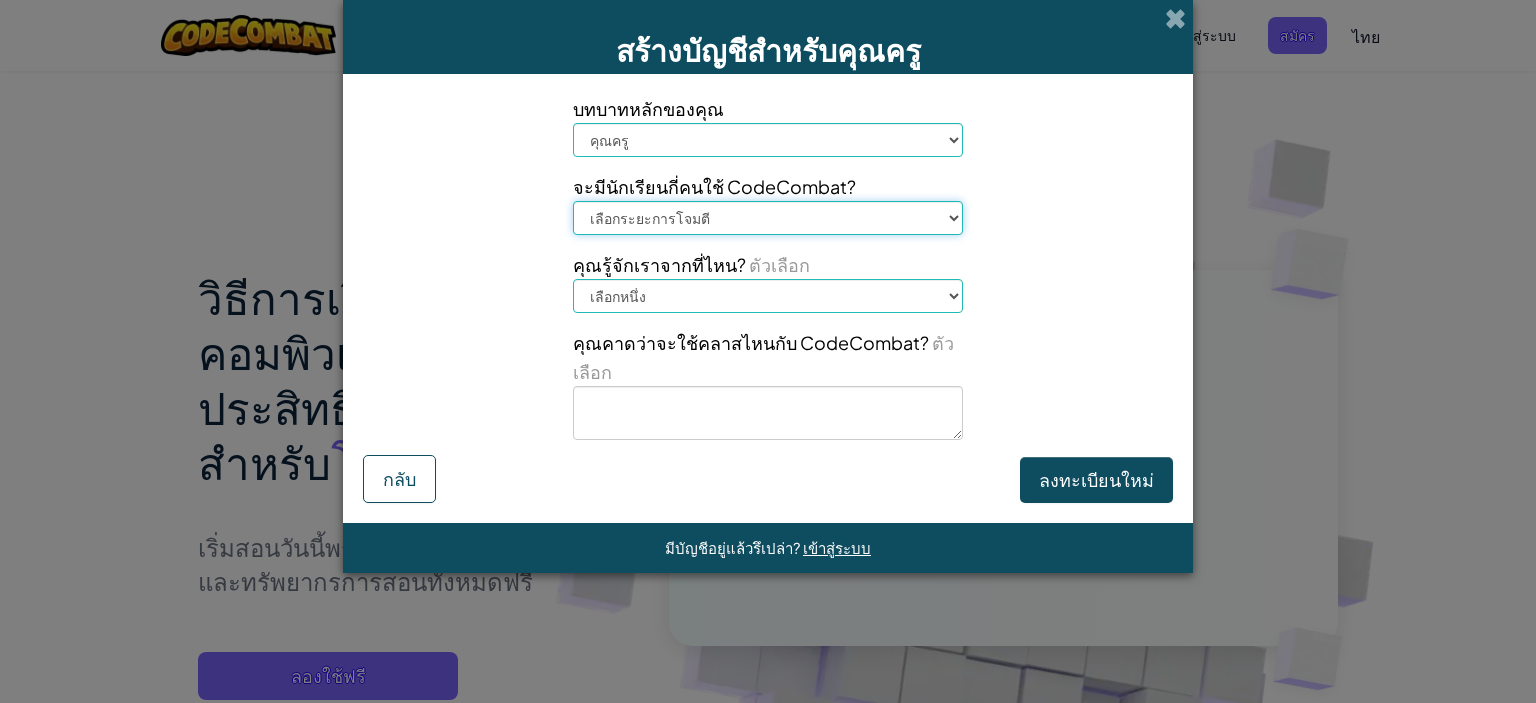 select on "201-500" 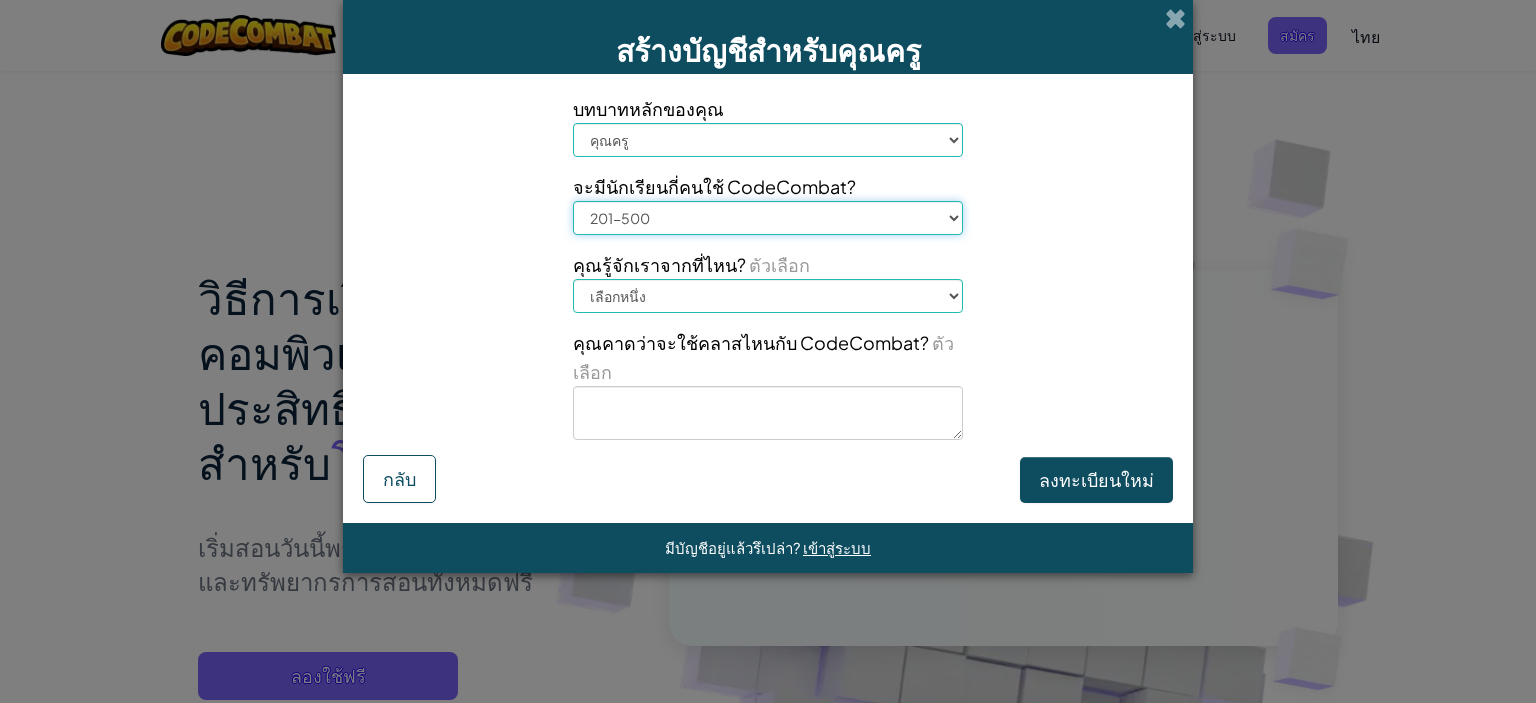 click on "เลือกระยะการโจมตี 1-10 11-50 51-100 101-200 201-500 501-1000 1000+" at bounding box center (768, 218) 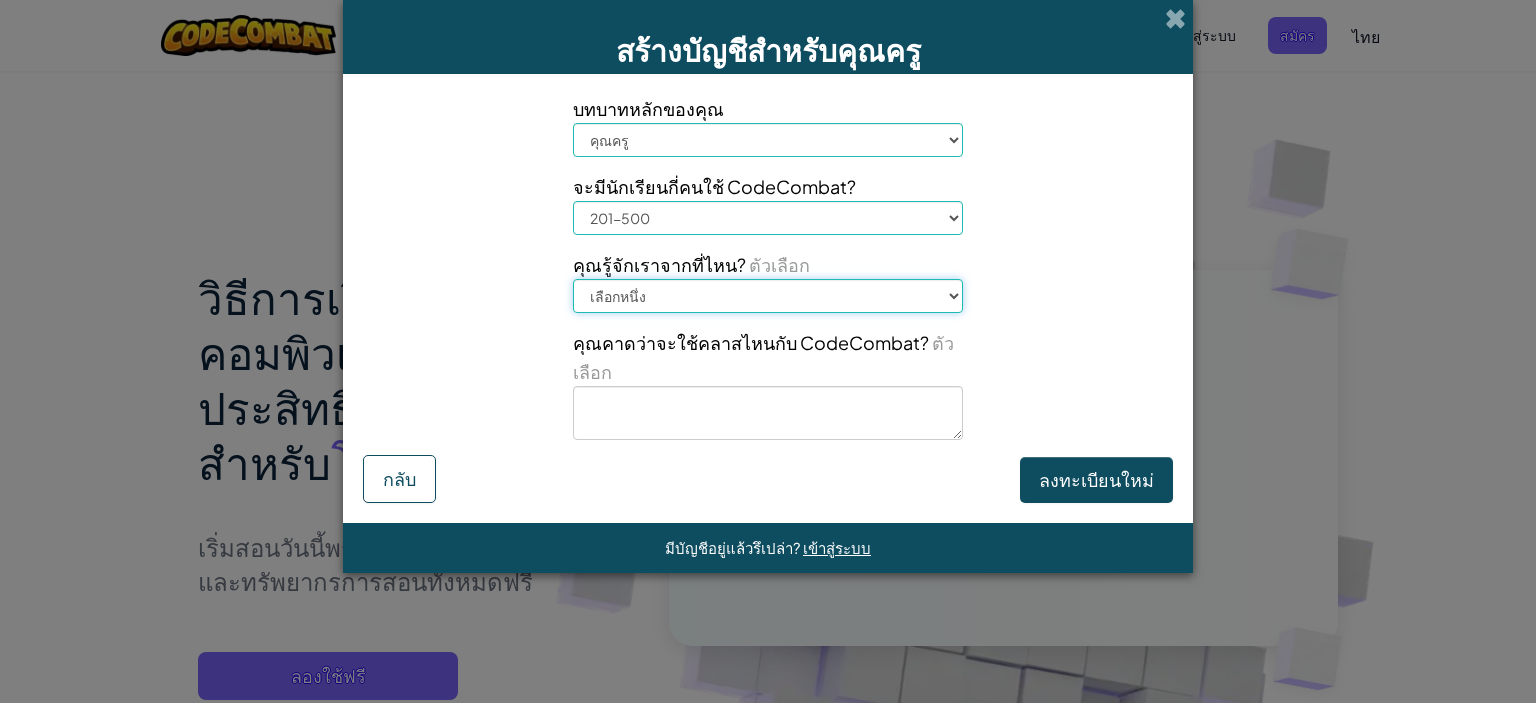 click on "เลือกหนึ่ง การประชุม (เช่น ISTE) Code.org/Hour of Code คุณครู ผู้ดูแลระบบ นักเรียน  การฝึกอบรม/เวิร์กช็อปมืออาชีพ กูเกิล อื่น ๆ" at bounding box center [768, 296] 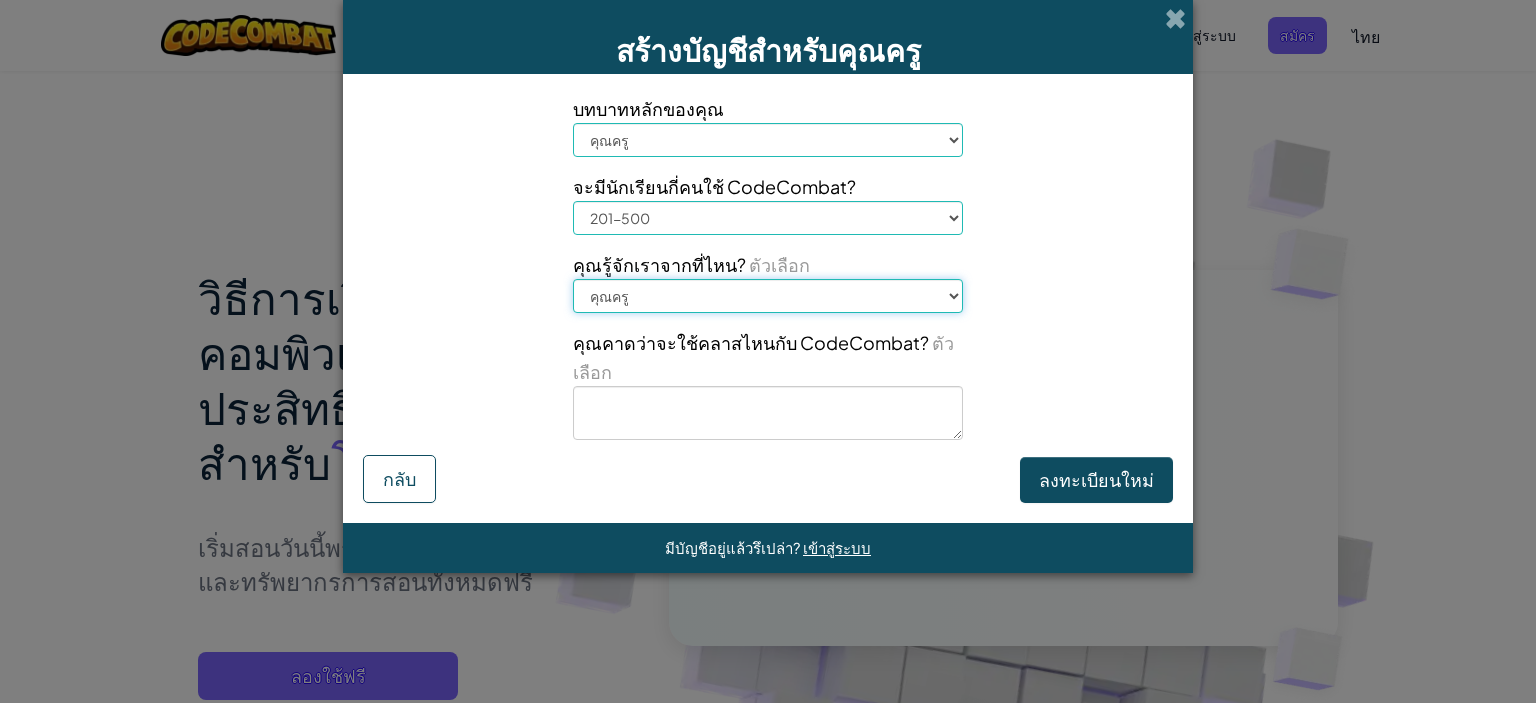 click on "เลือกหนึ่ง การประชุม (เช่น ISTE) Code.org/Hour of Code คุณครู ผู้ดูแลระบบ นักเรียน  การฝึกอบรม/เวิร์กช็อปมืออาชีพ กูเกิล อื่น ๆ" at bounding box center (768, 296) 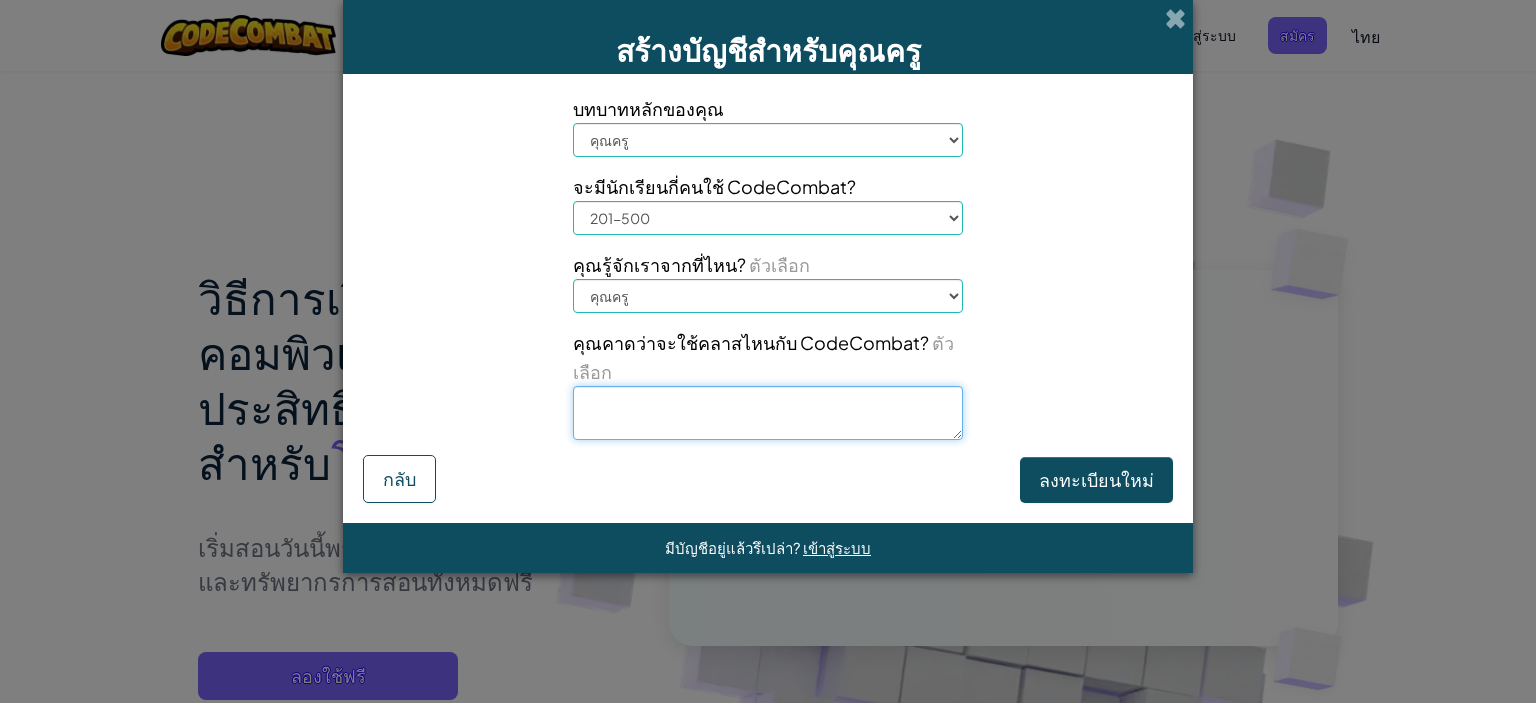 click at bounding box center (768, 413) 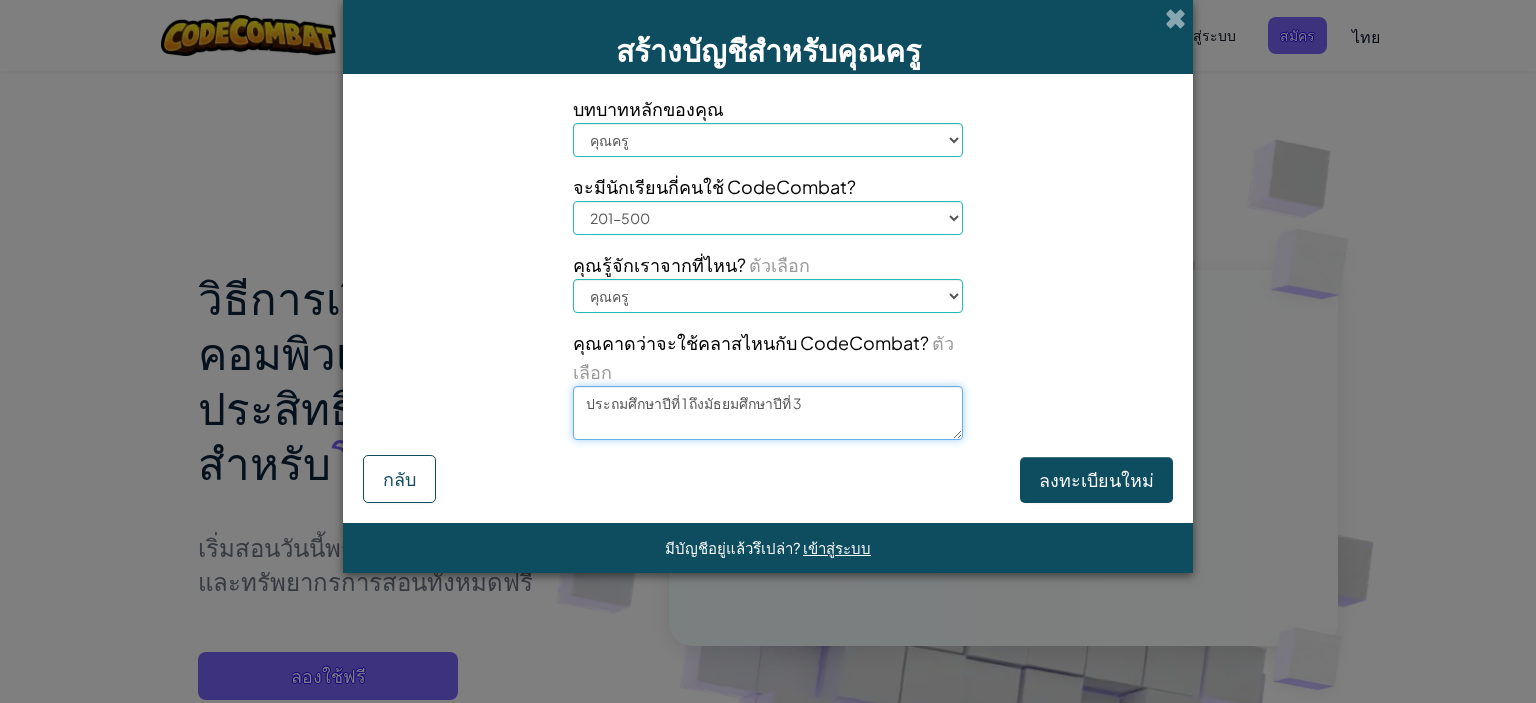 type on "ประถมศึกษาปีที่ 1 ถึงมัธยมศึกษาปีที่ 3" 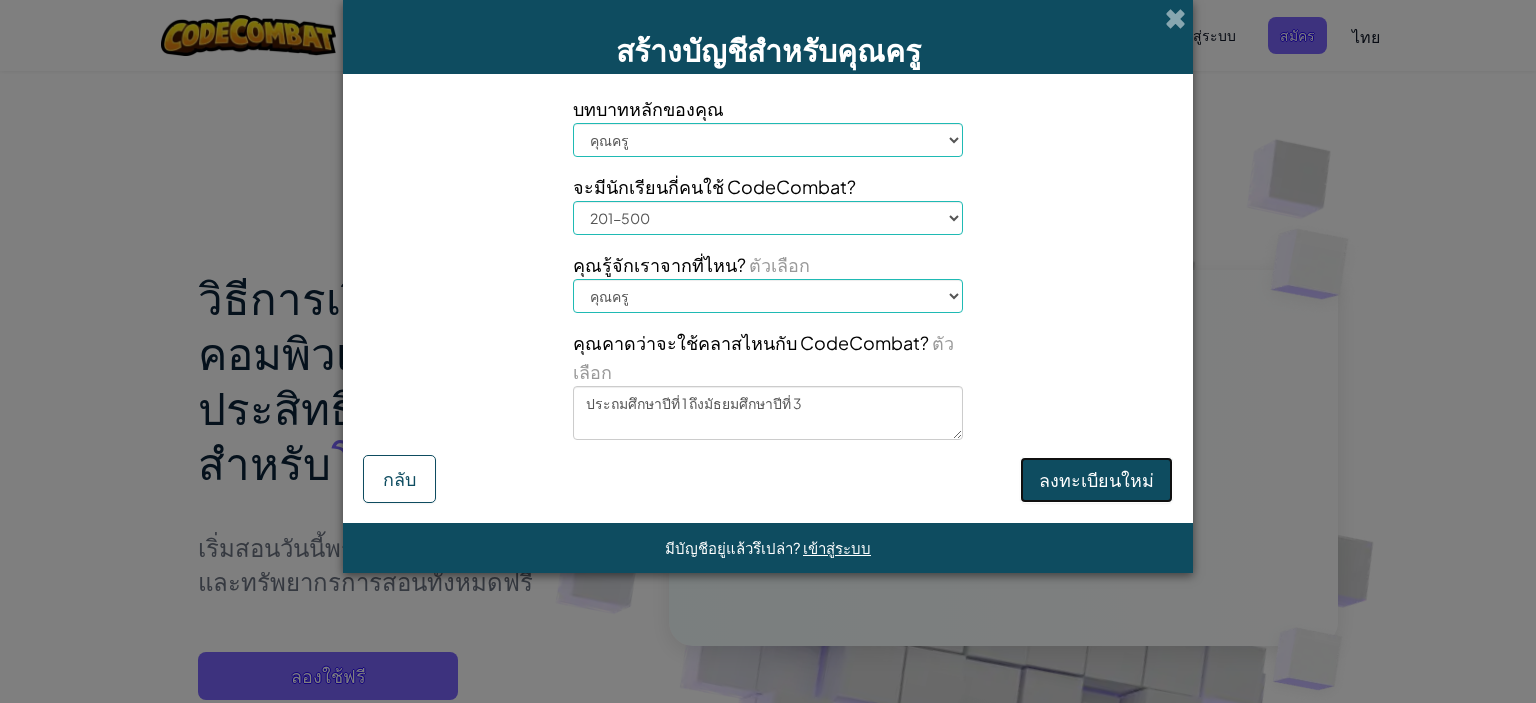 click on "ลงทะเบียนใหม่" at bounding box center (1096, 480) 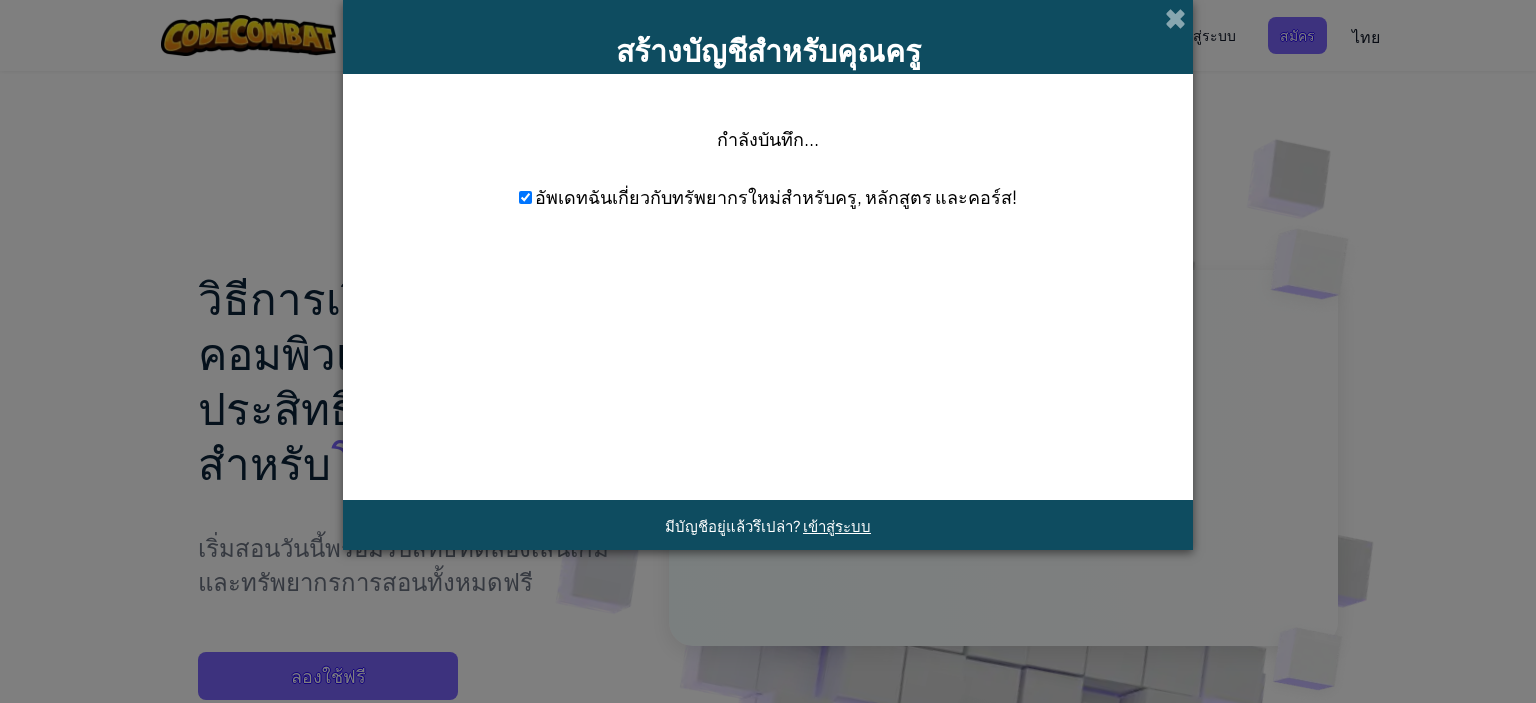 scroll, scrollTop: 0, scrollLeft: 0, axis: both 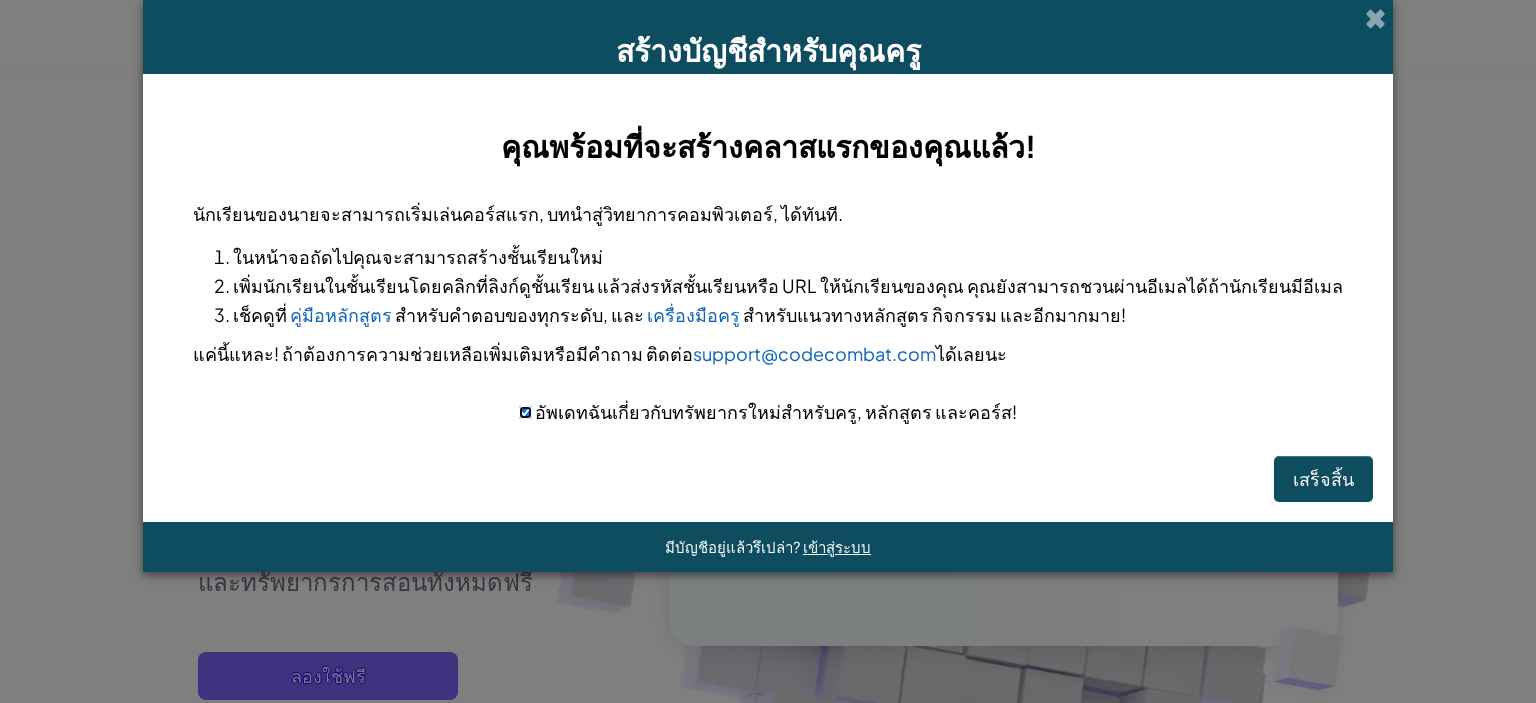 click at bounding box center [525, 412] 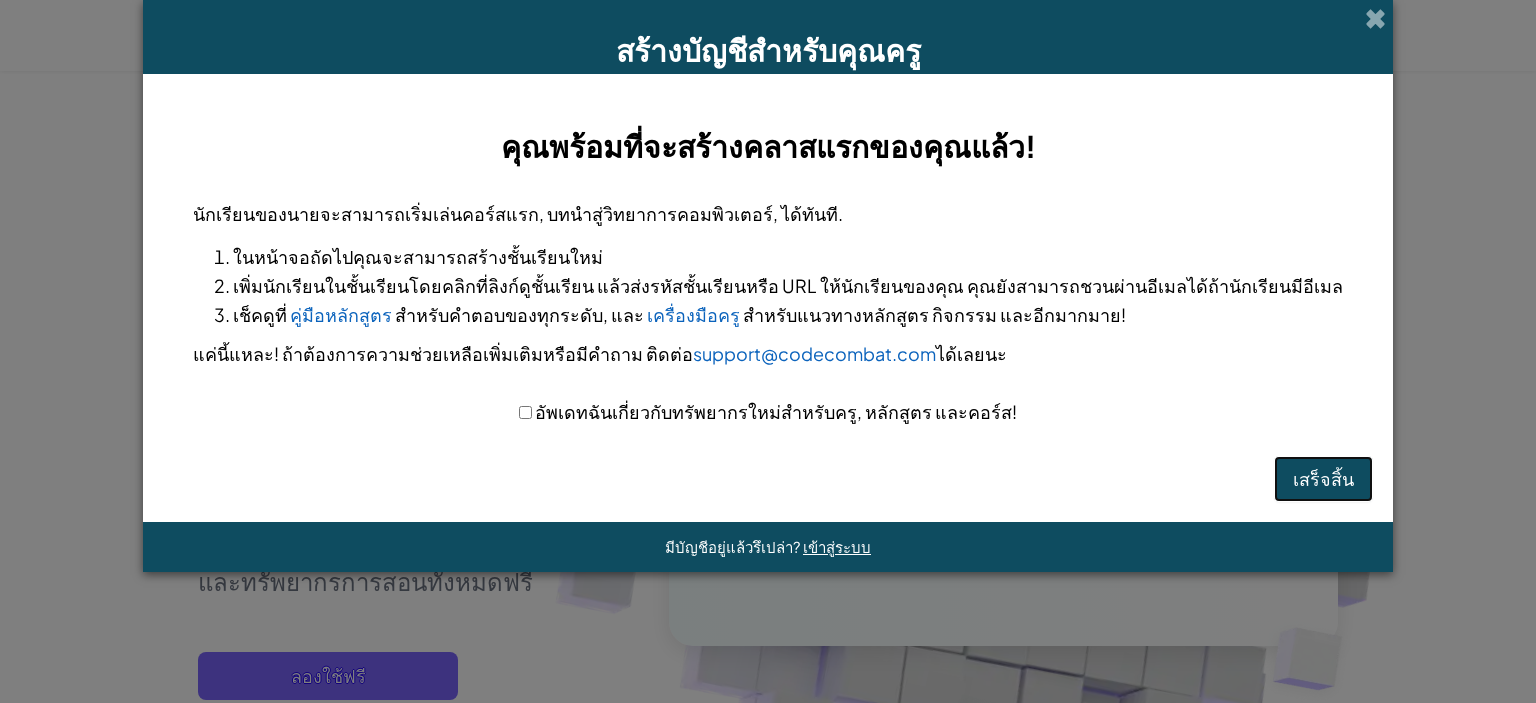 click on "เสร็จสิ้น" at bounding box center (1323, 479) 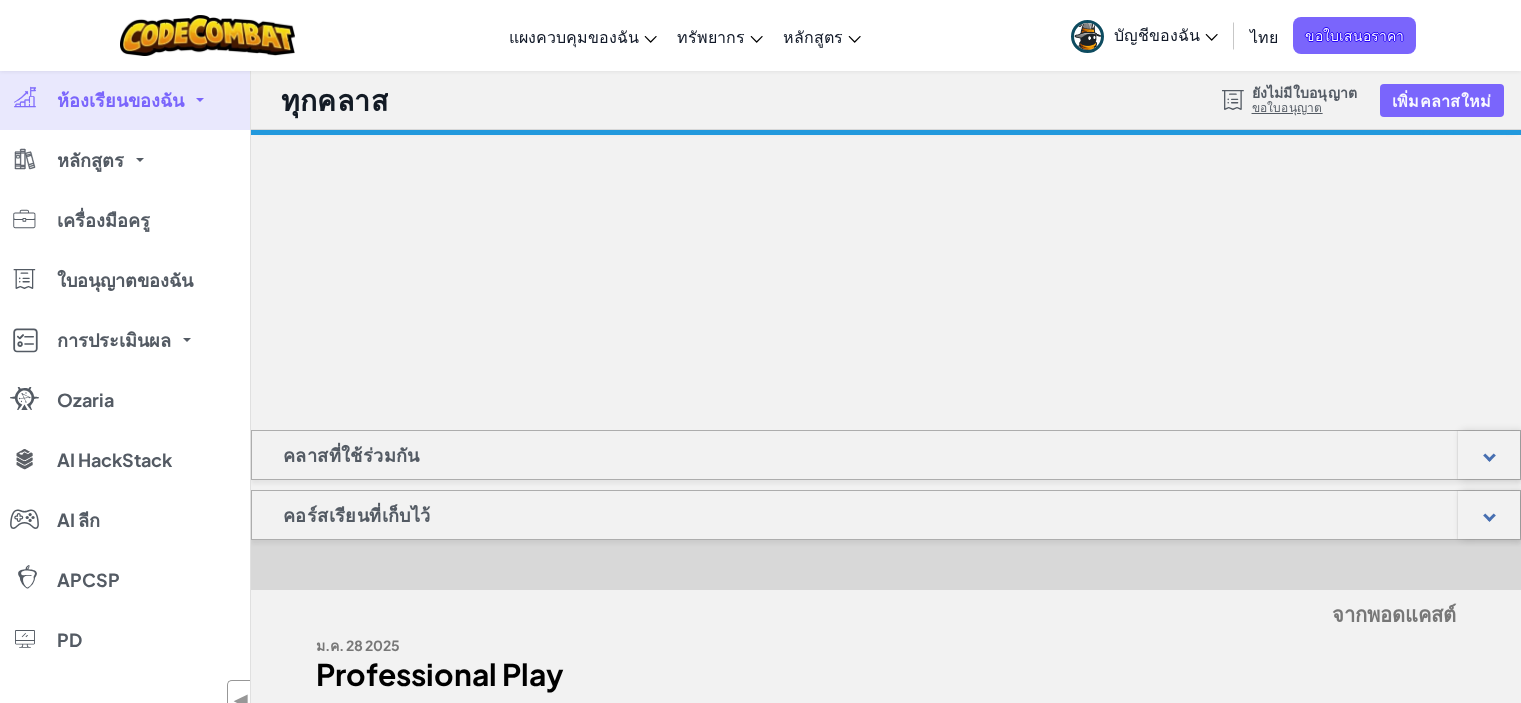 scroll, scrollTop: 0, scrollLeft: 0, axis: both 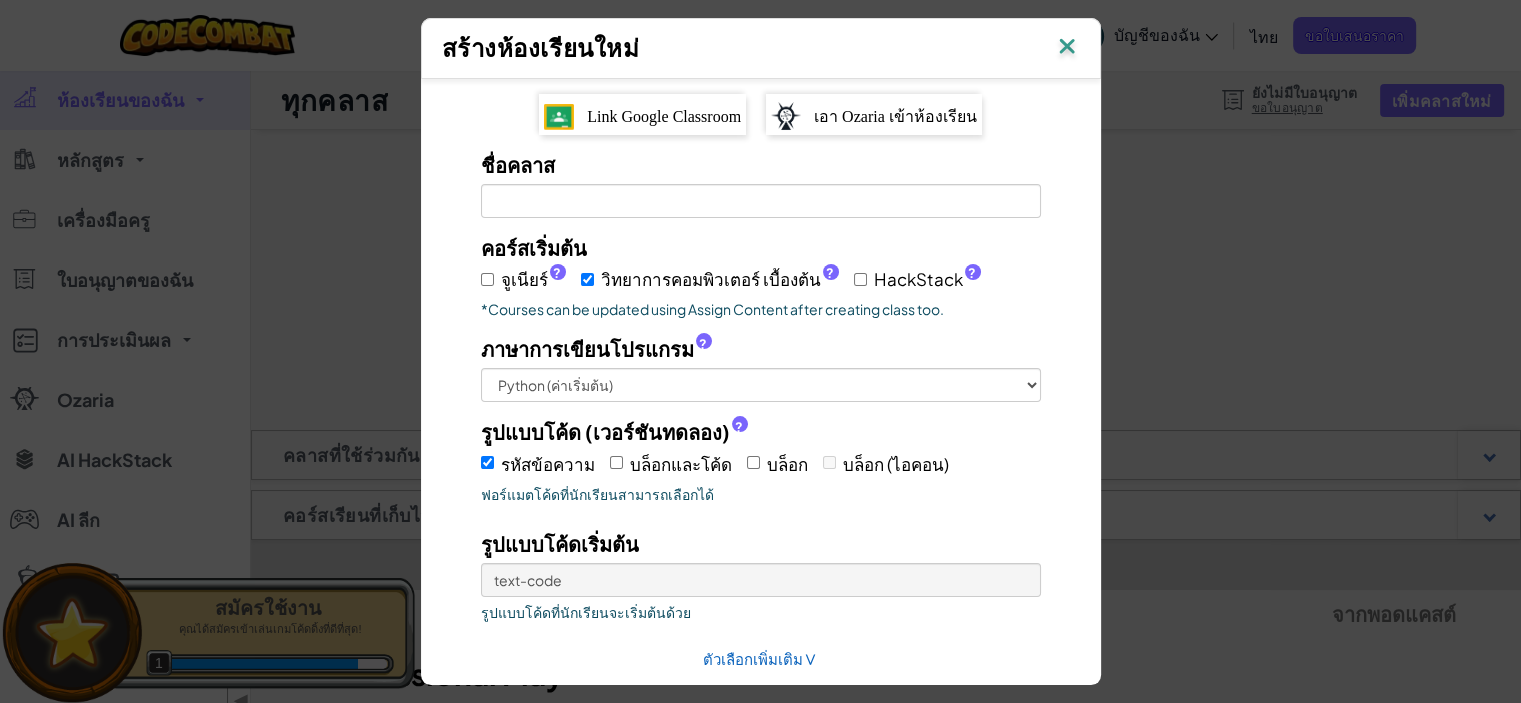 click at bounding box center [1067, 48] 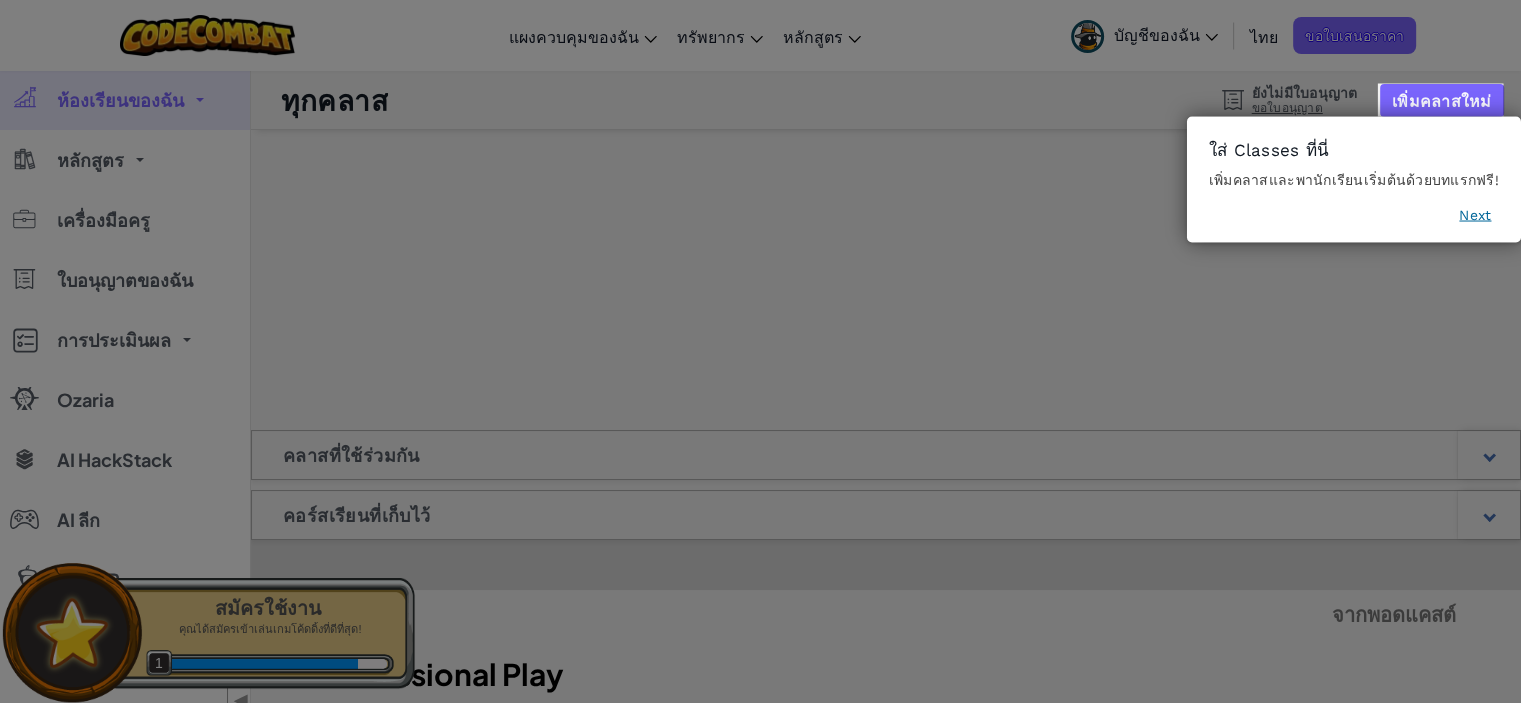 click 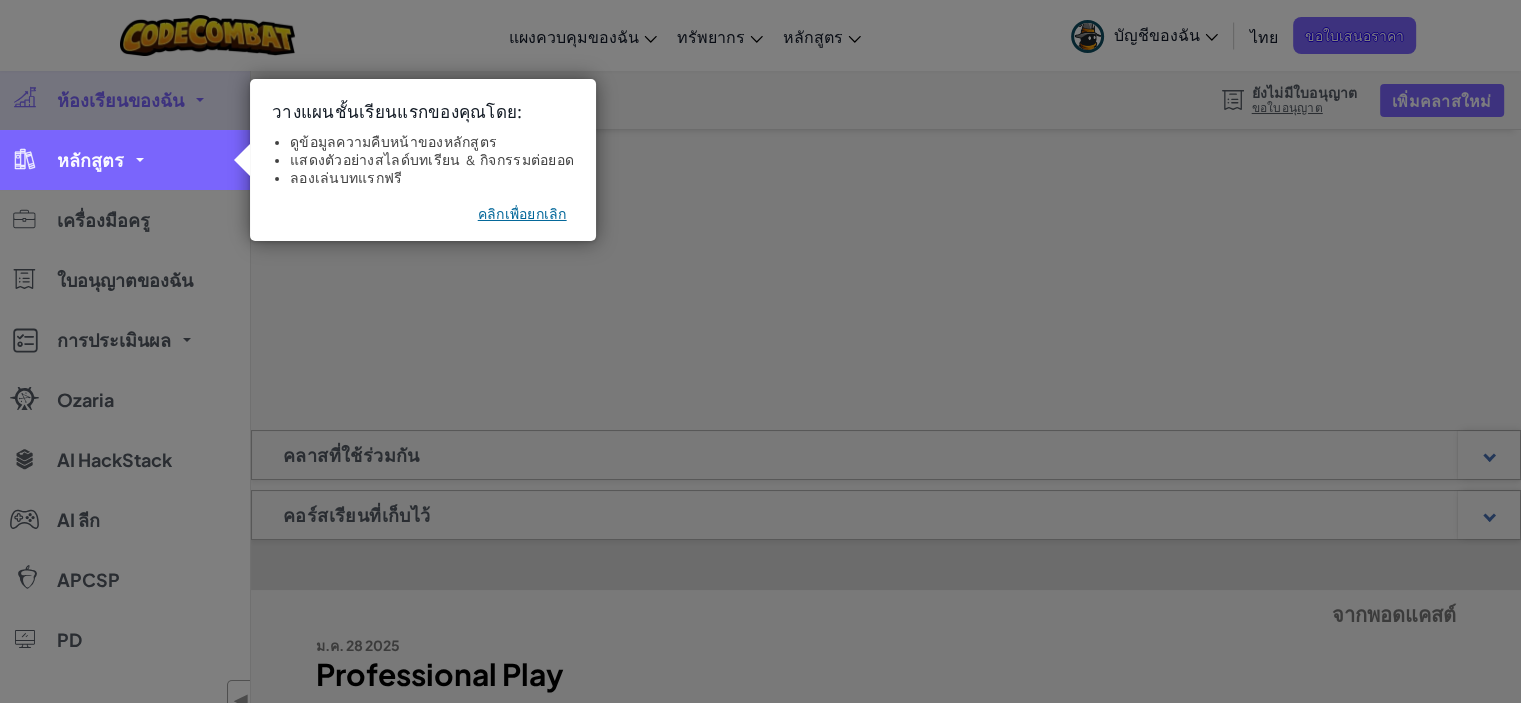 click on "หลักสูตร" at bounding box center (125, 160) 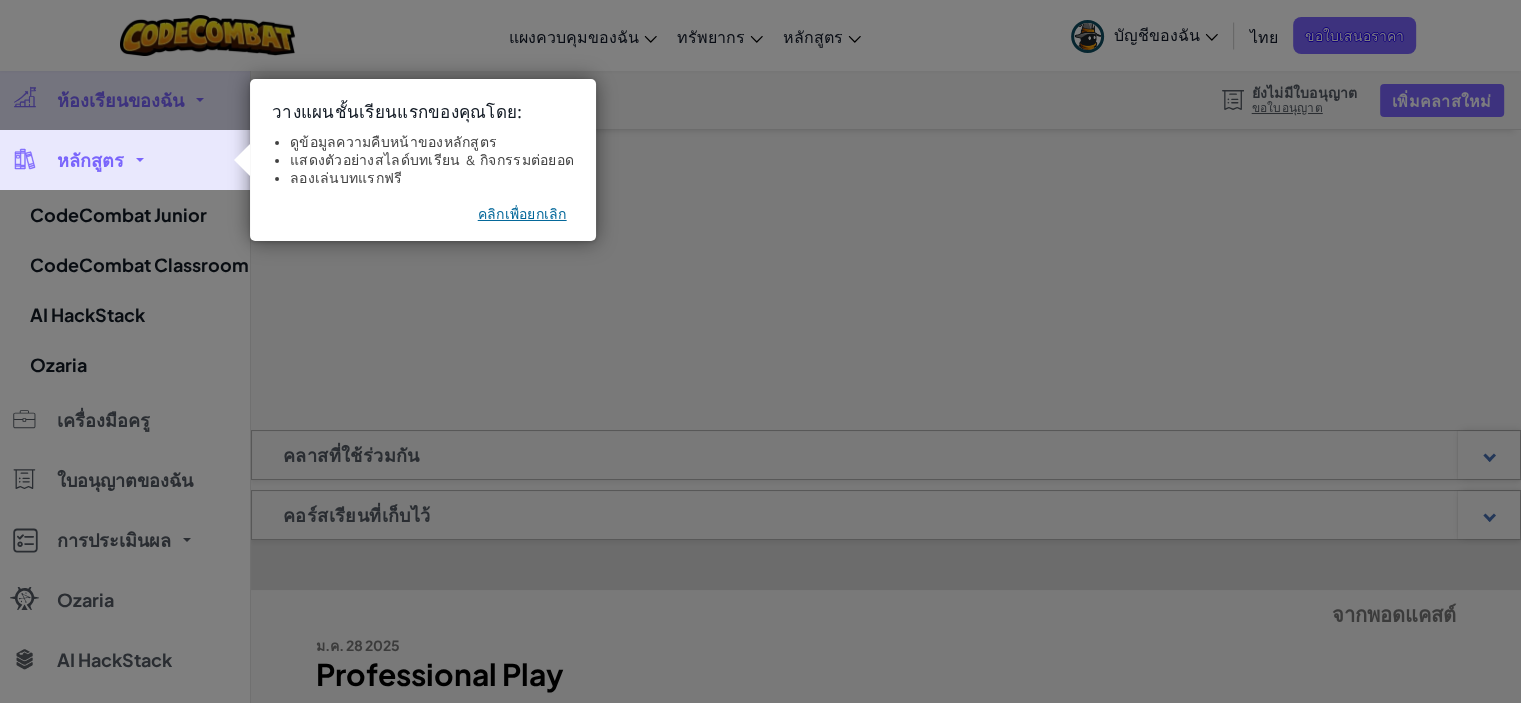click on "คลิกเพื่อยกเลิก" at bounding box center (522, 214) 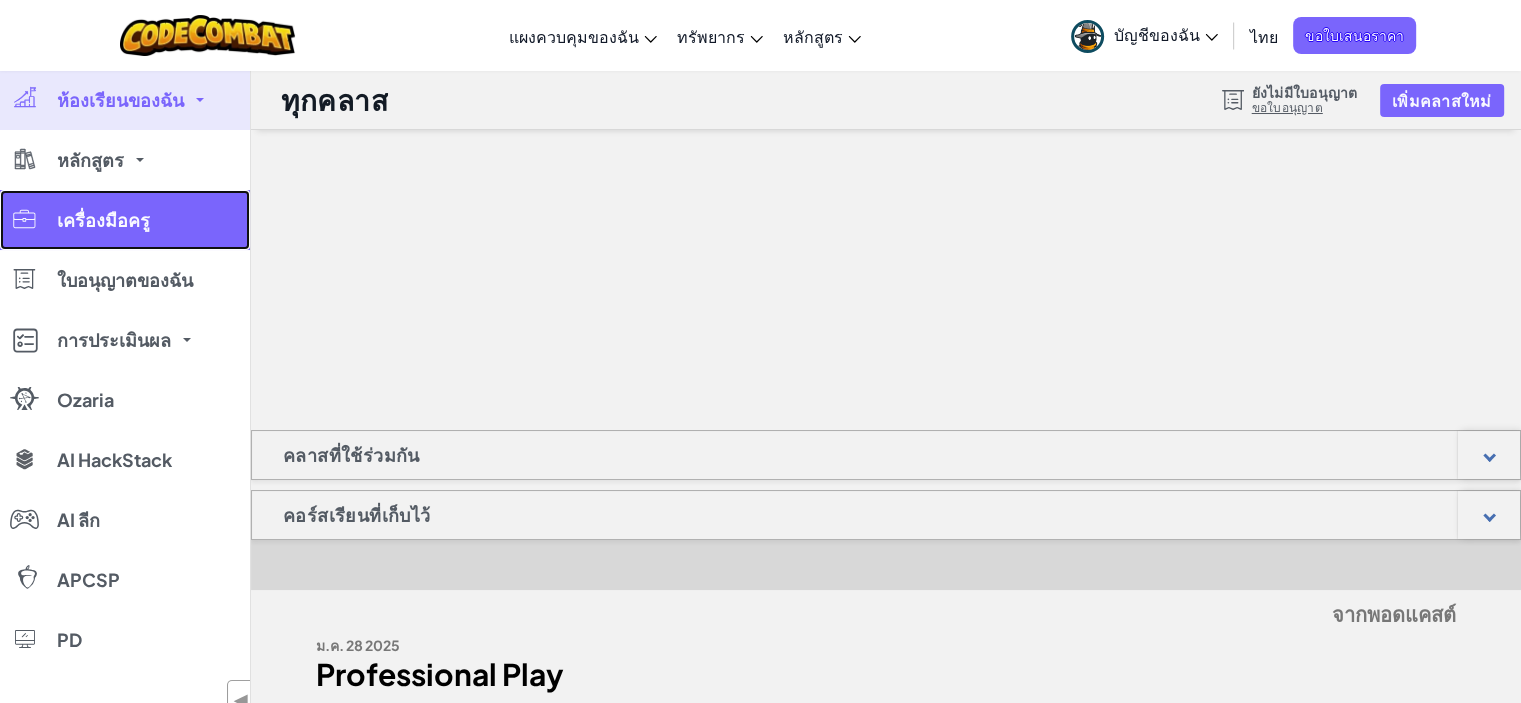 click on "เครื่องมือครู" at bounding box center (103, 220) 